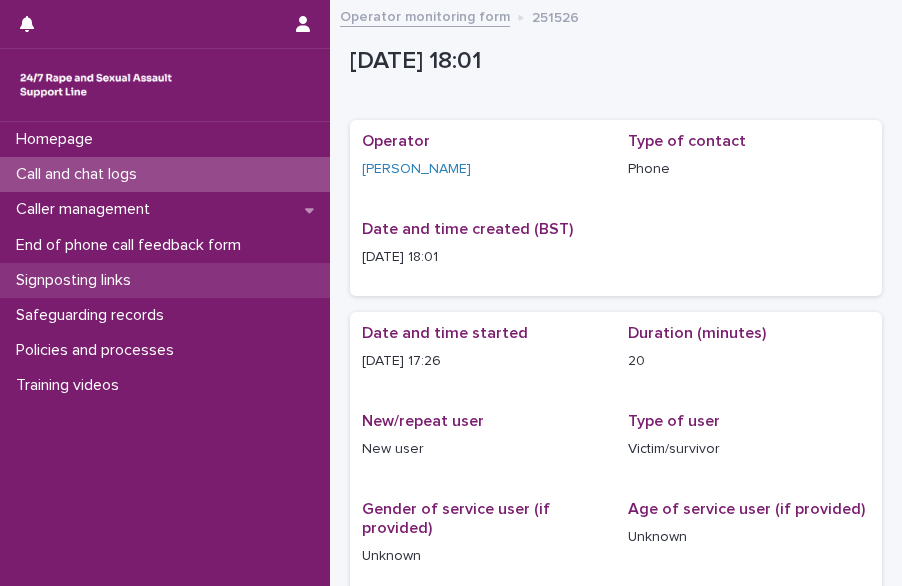 drag, startPoint x: 0, startPoint y: 0, endPoint x: 105, endPoint y: 273, distance: 292.49615 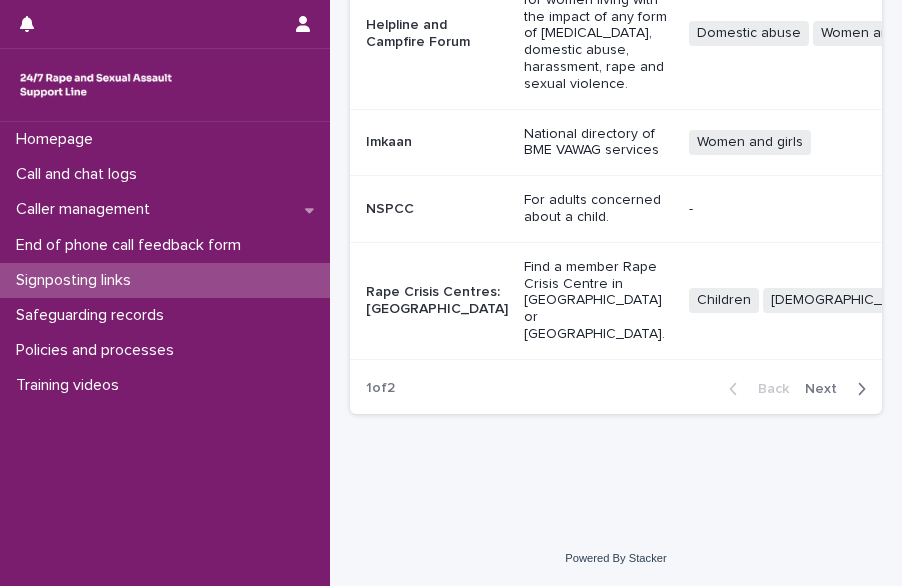 scroll, scrollTop: 1112, scrollLeft: 0, axis: vertical 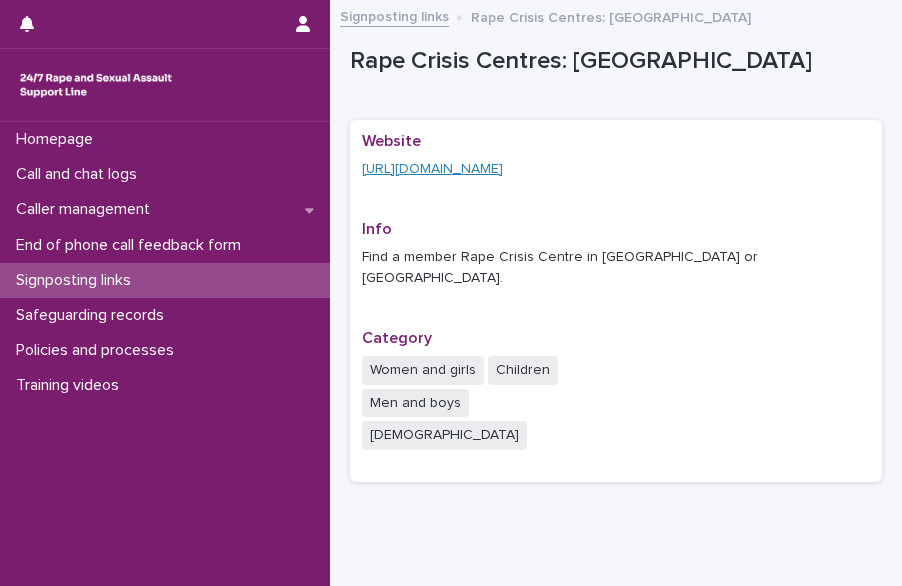 click on "[URL][DOMAIN_NAME]" at bounding box center (432, 169) 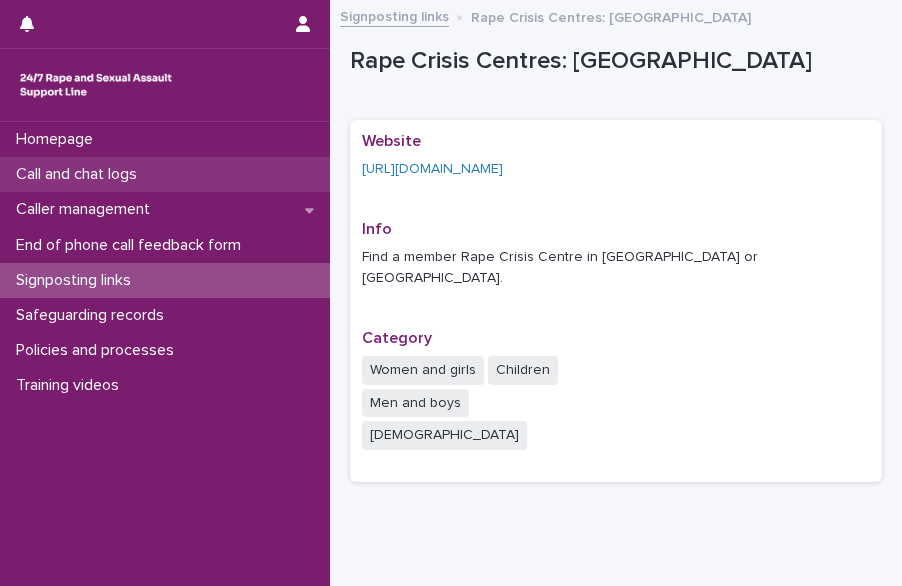 drag, startPoint x: 0, startPoint y: 0, endPoint x: 124, endPoint y: 179, distance: 217.75446 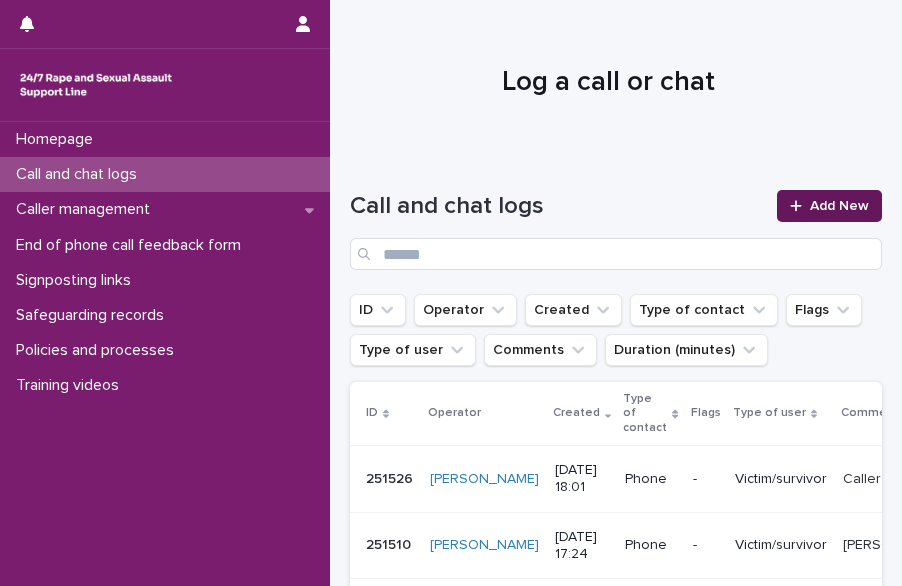 click on "Add New" at bounding box center (839, 206) 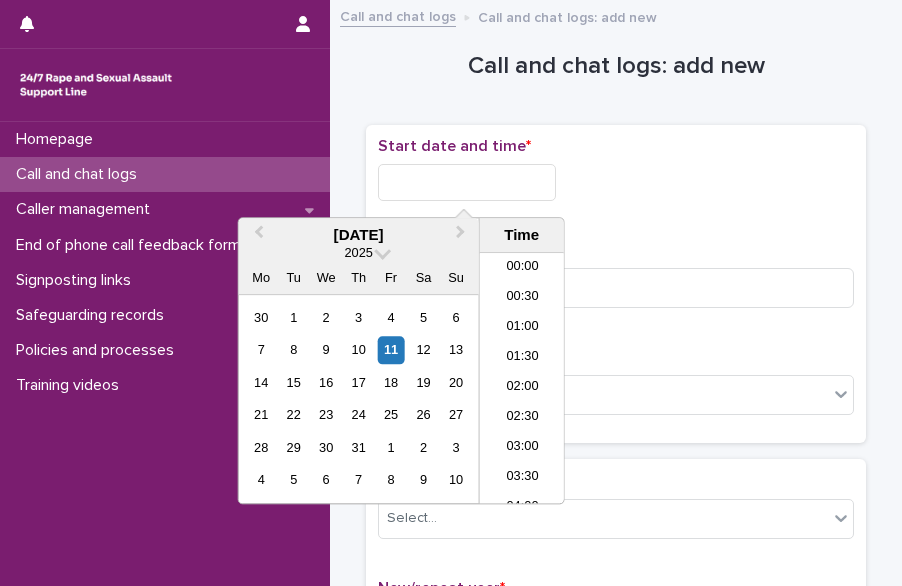 click at bounding box center [467, 182] 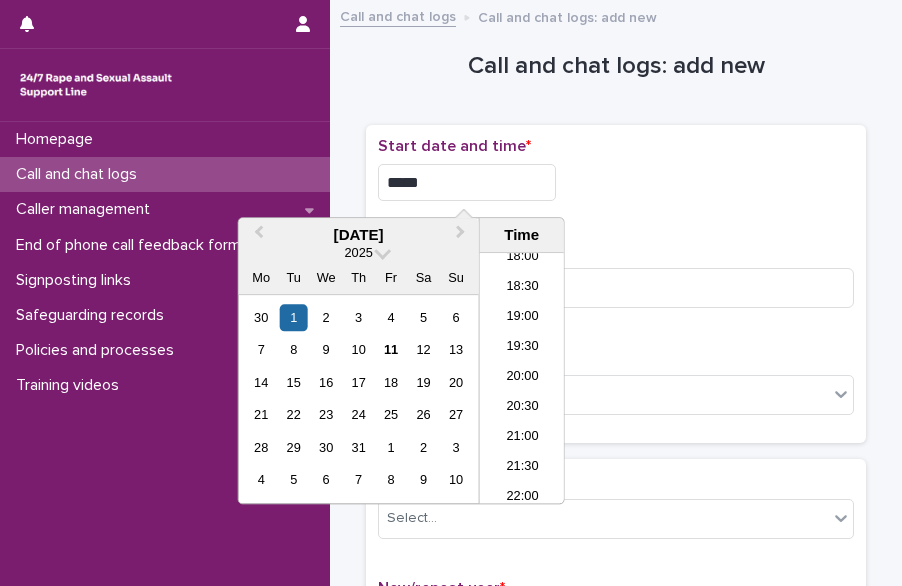 click on "*****" at bounding box center [467, 182] 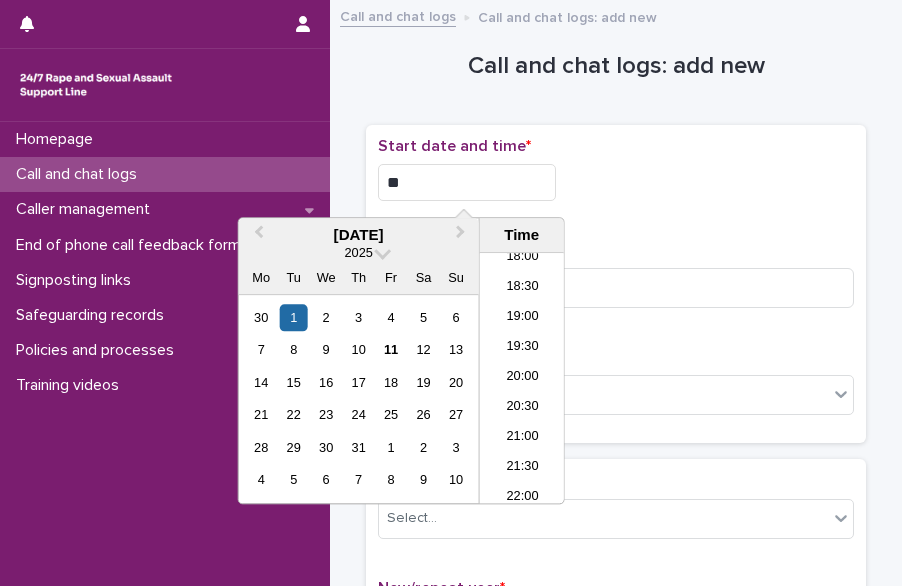 type on "*" 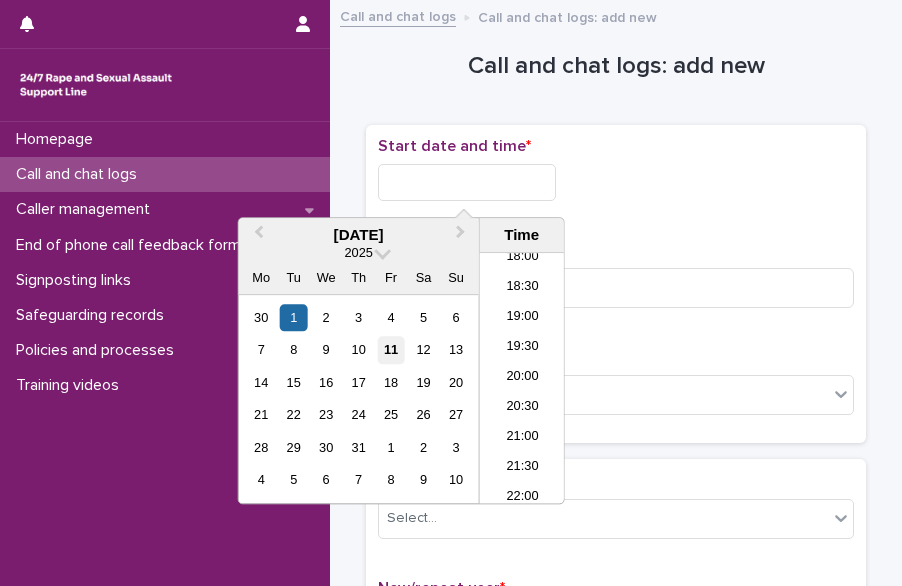 click on "11" at bounding box center (391, 350) 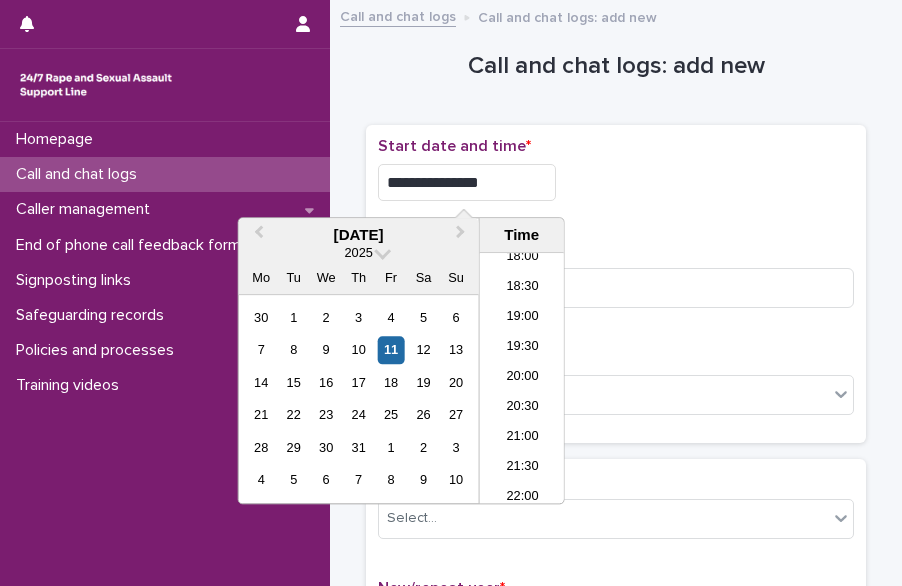 click on "**********" at bounding box center [467, 182] 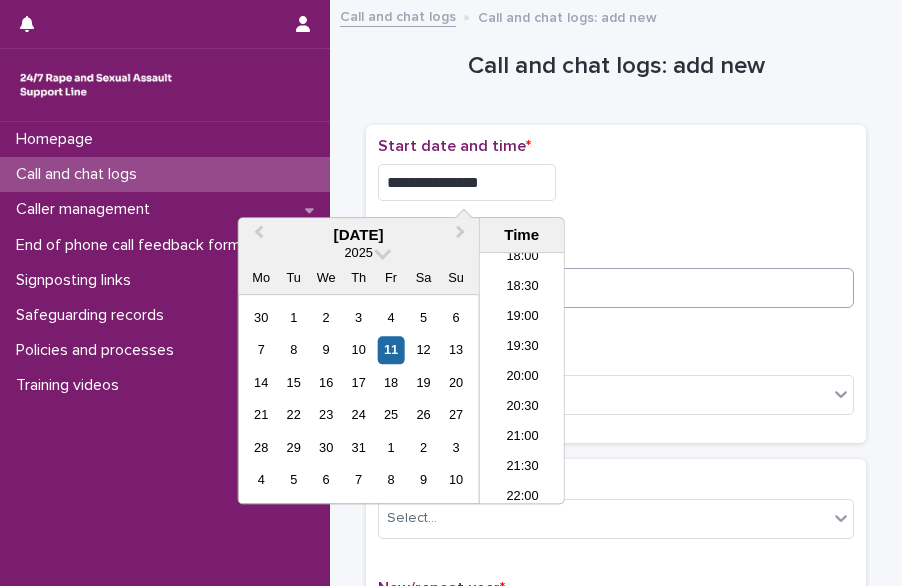 type on "**********" 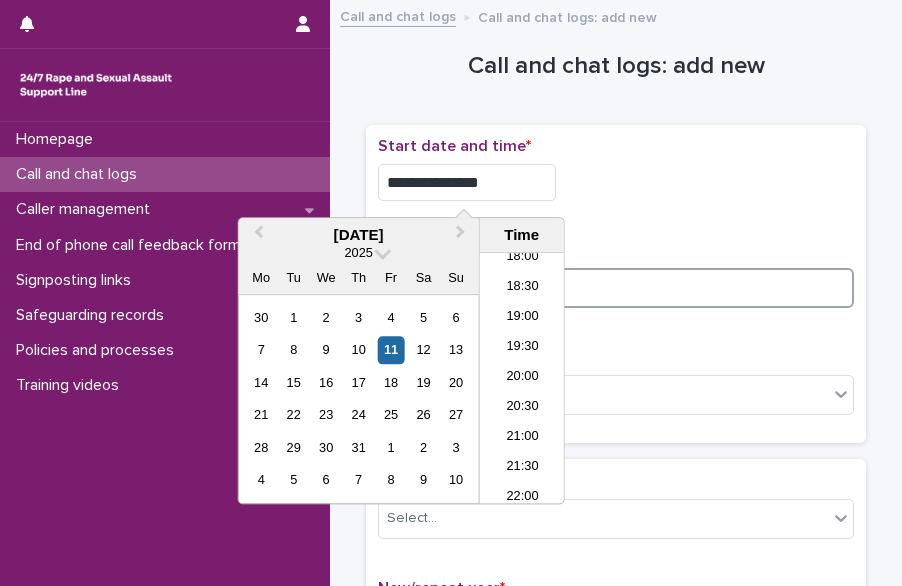 click at bounding box center [616, 288] 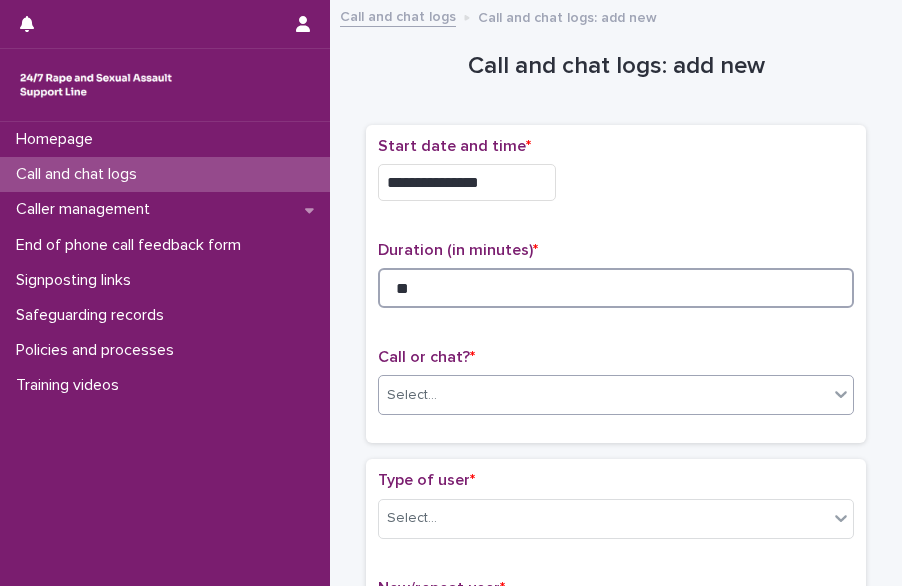 type on "**" 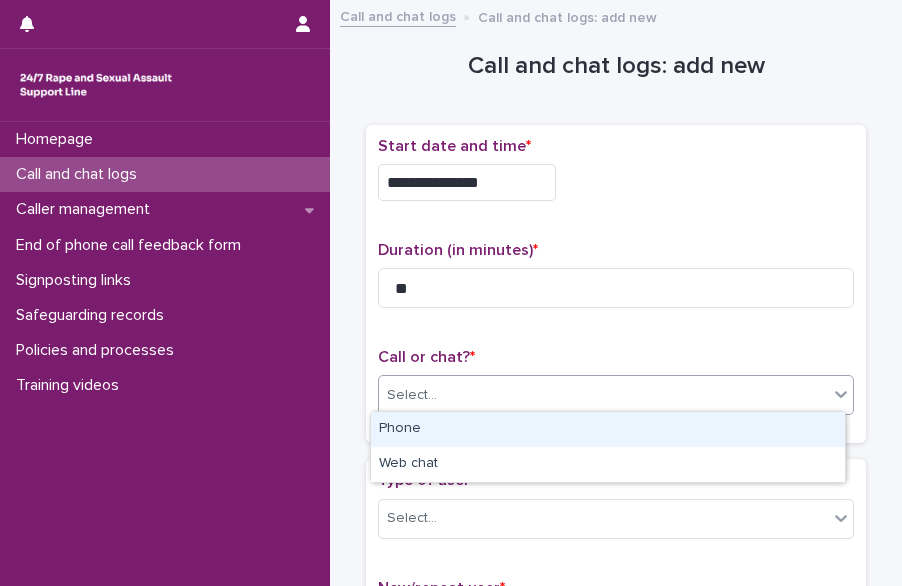 click on "Select..." at bounding box center [603, 395] 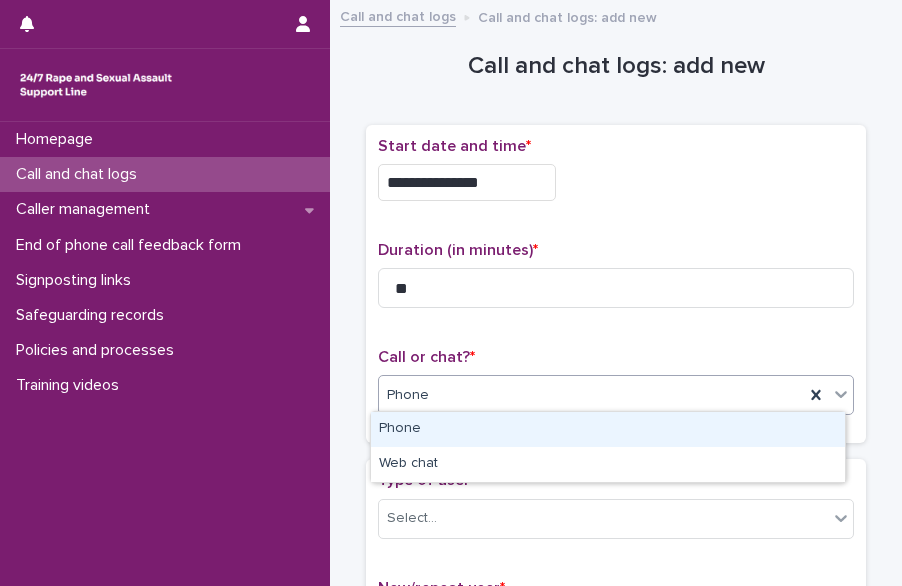 click on "Phone" at bounding box center (591, 395) 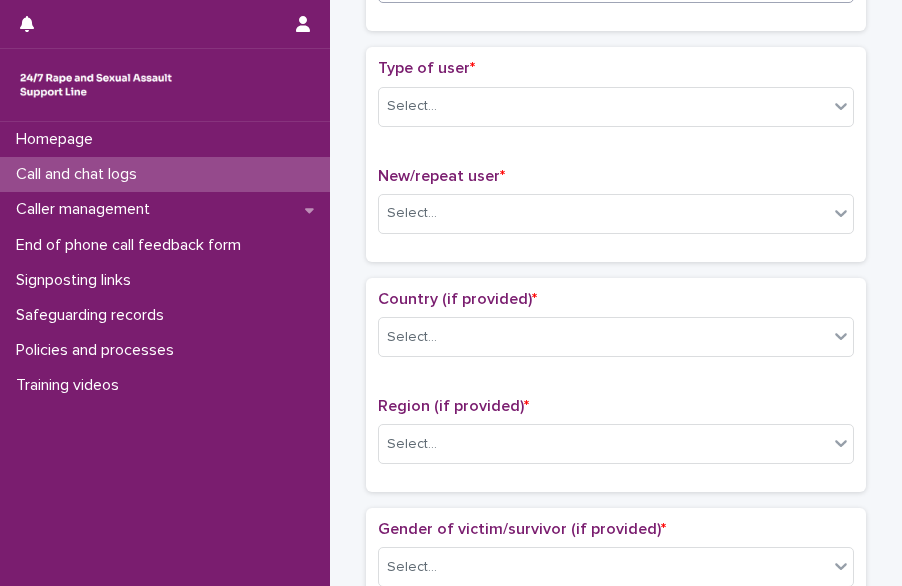 scroll, scrollTop: 431, scrollLeft: 0, axis: vertical 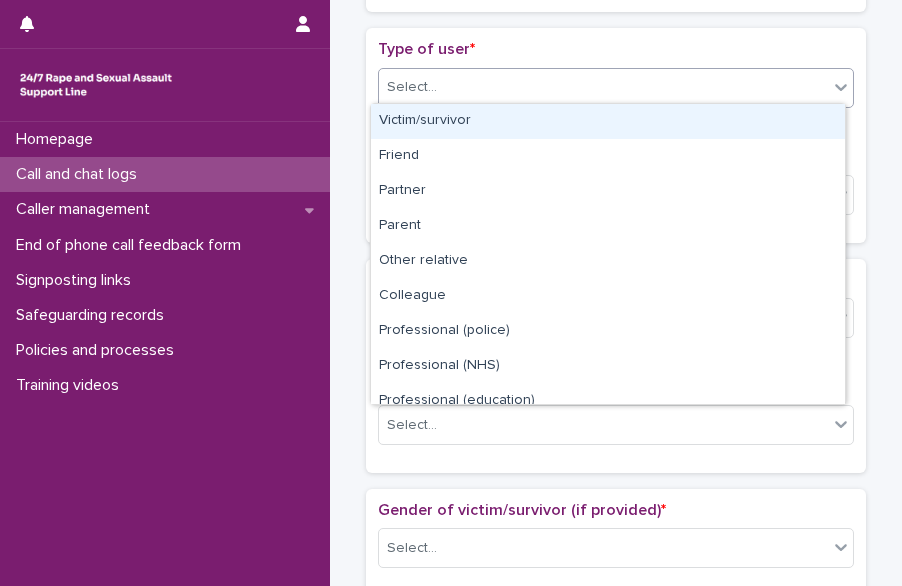 click on "Select..." at bounding box center [603, 87] 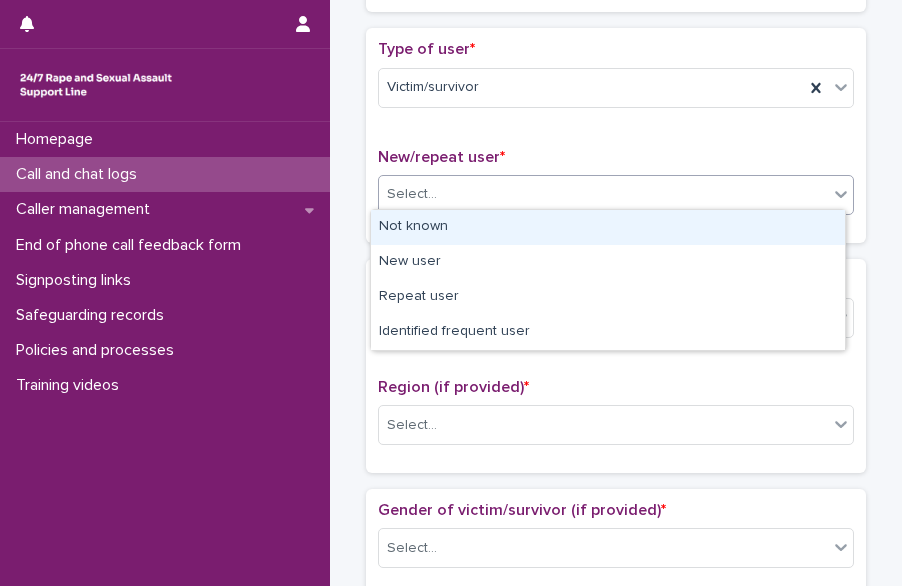 click on "Select..." at bounding box center (603, 194) 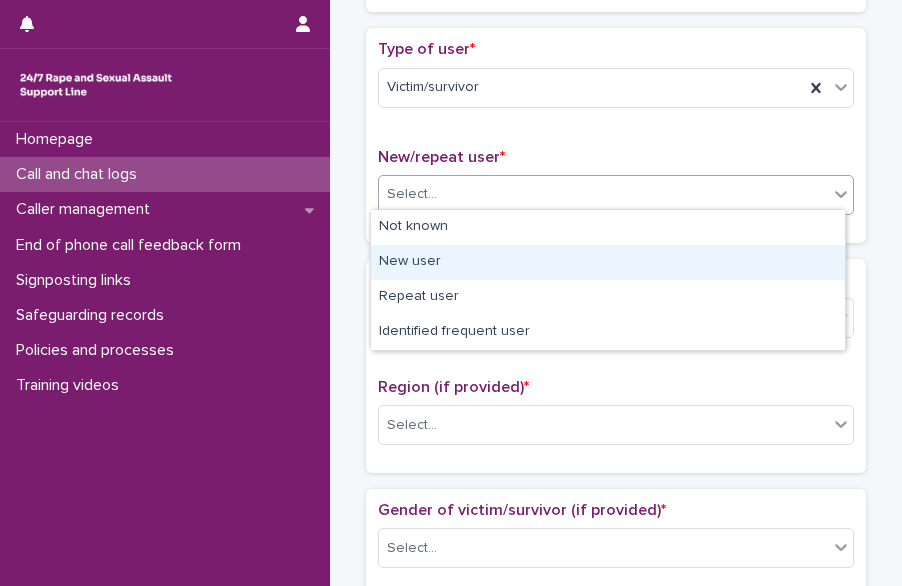 click on "New user" at bounding box center [608, 262] 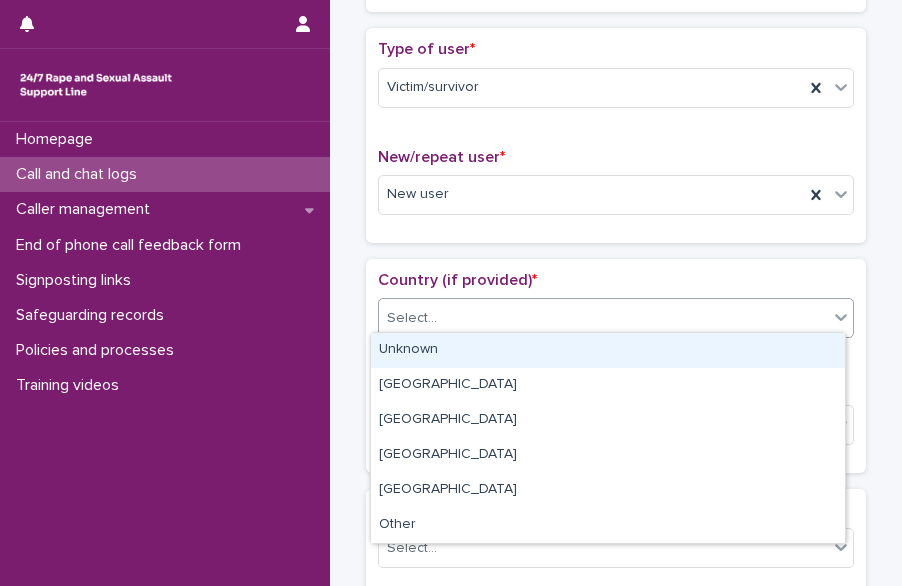 click on "Select..." at bounding box center (603, 318) 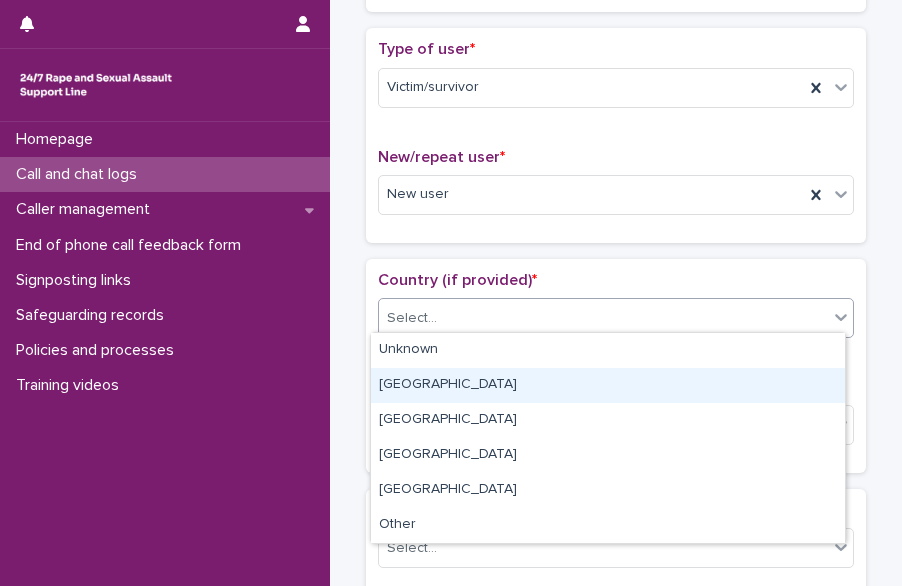 click on "England" at bounding box center (608, 385) 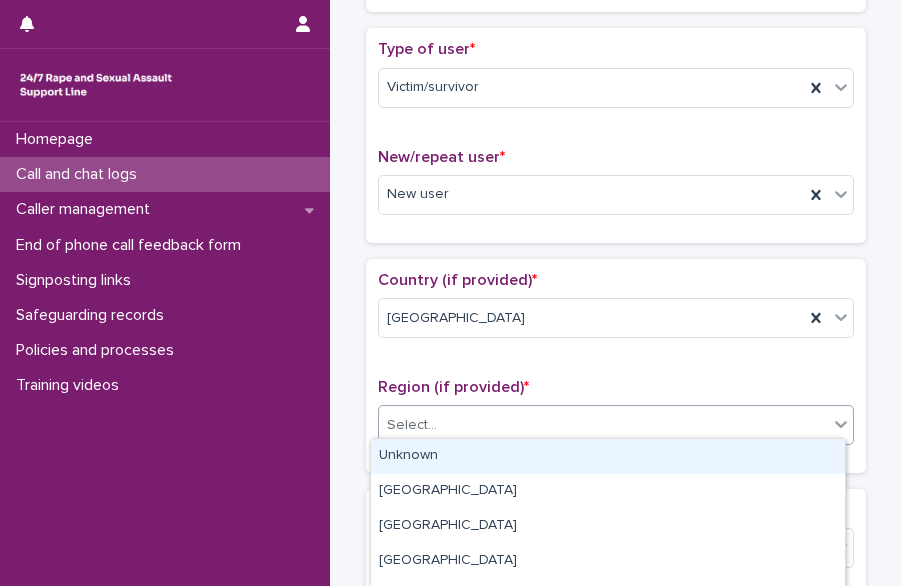 click on "Select..." at bounding box center [412, 425] 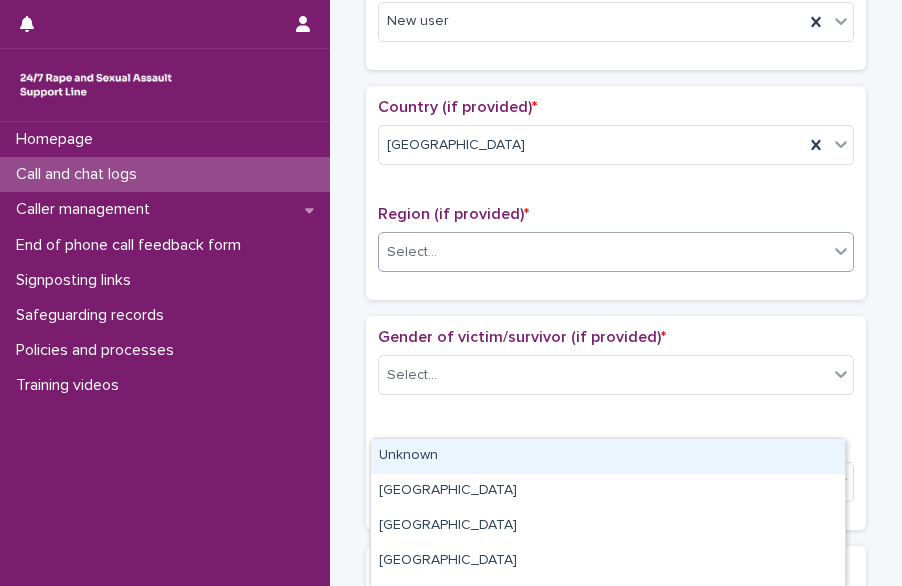 scroll, scrollTop: 669, scrollLeft: 0, axis: vertical 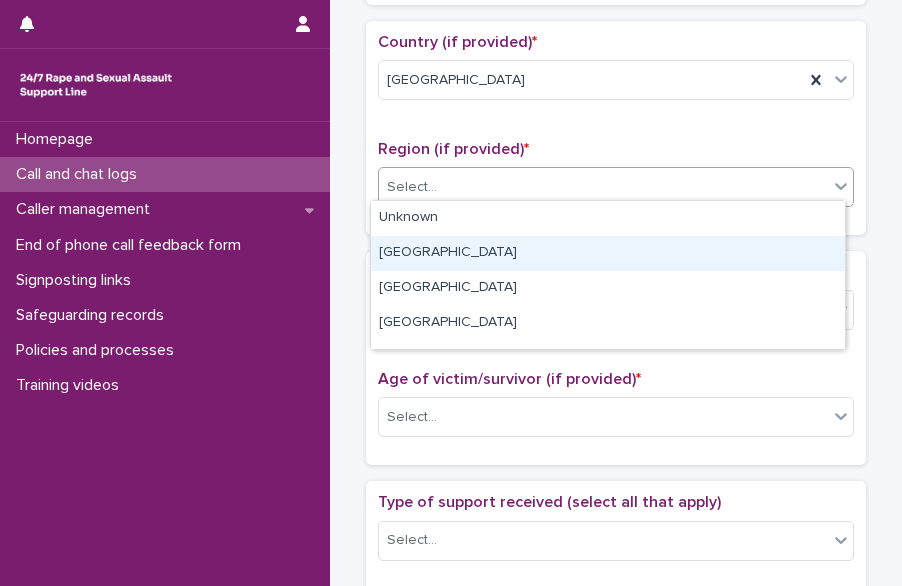 click on "Greater London" at bounding box center (608, 253) 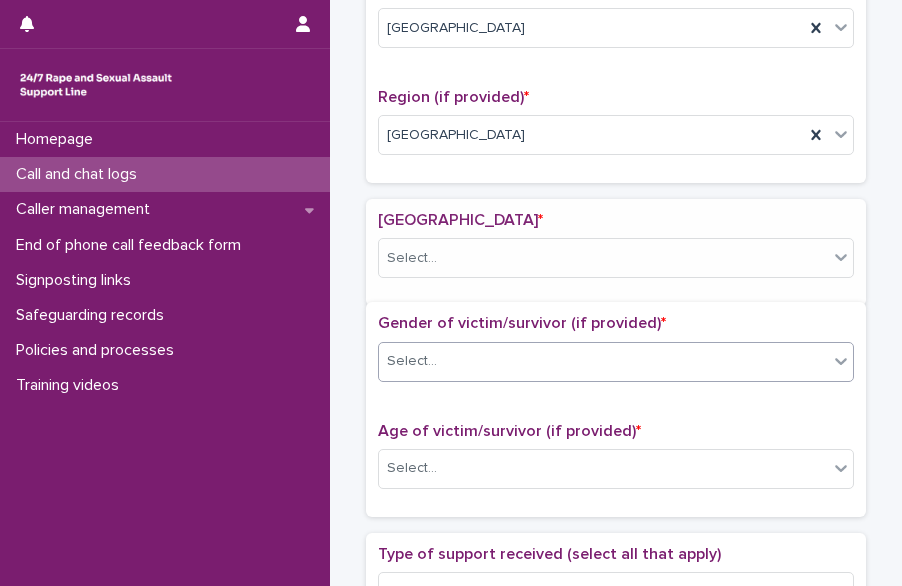scroll, scrollTop: 730, scrollLeft: 0, axis: vertical 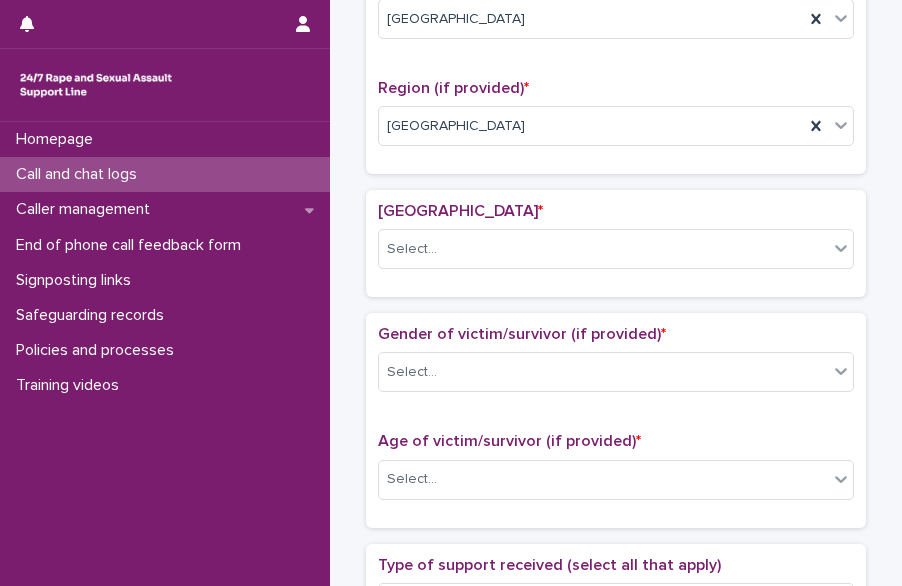 drag, startPoint x: 582, startPoint y: 303, endPoint x: 596, endPoint y: 264, distance: 41.4367 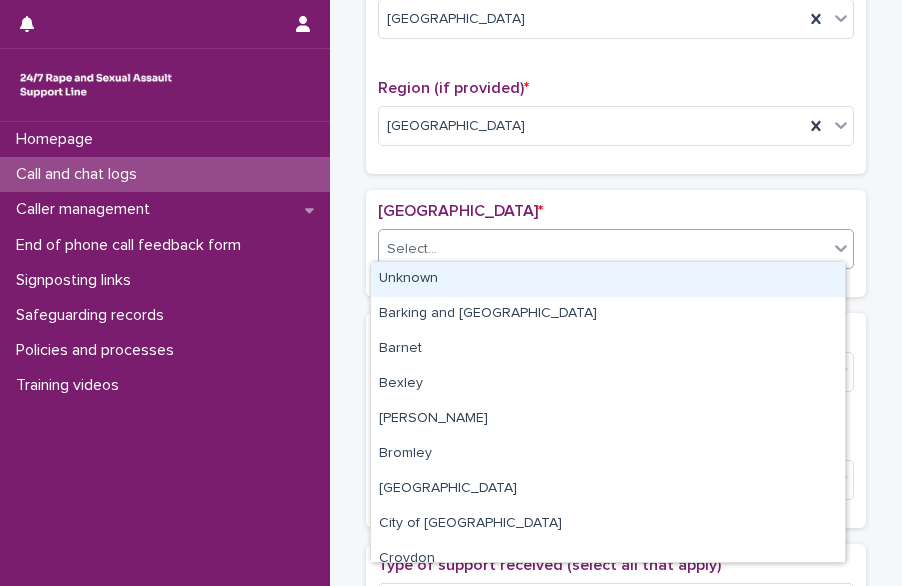 click on "Select..." at bounding box center [603, 249] 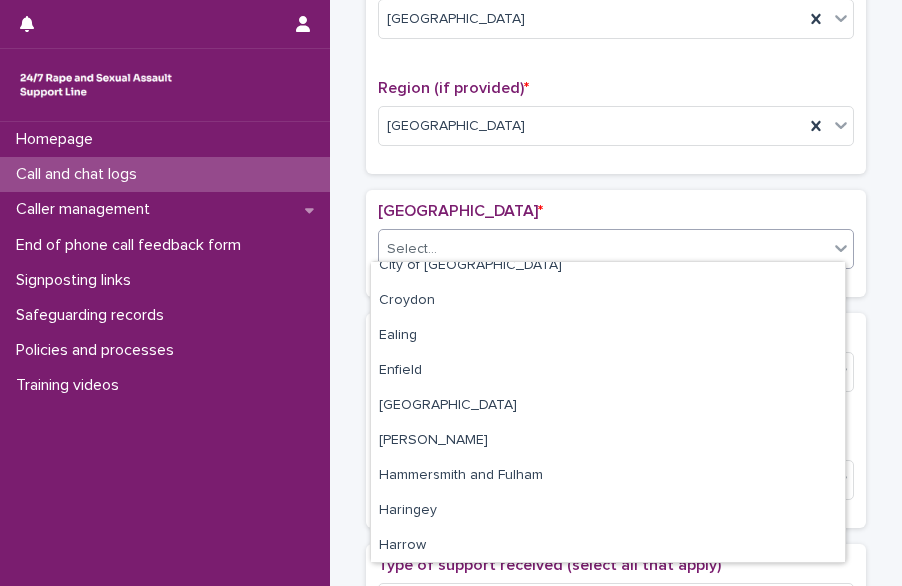 scroll, scrollTop: 252, scrollLeft: 0, axis: vertical 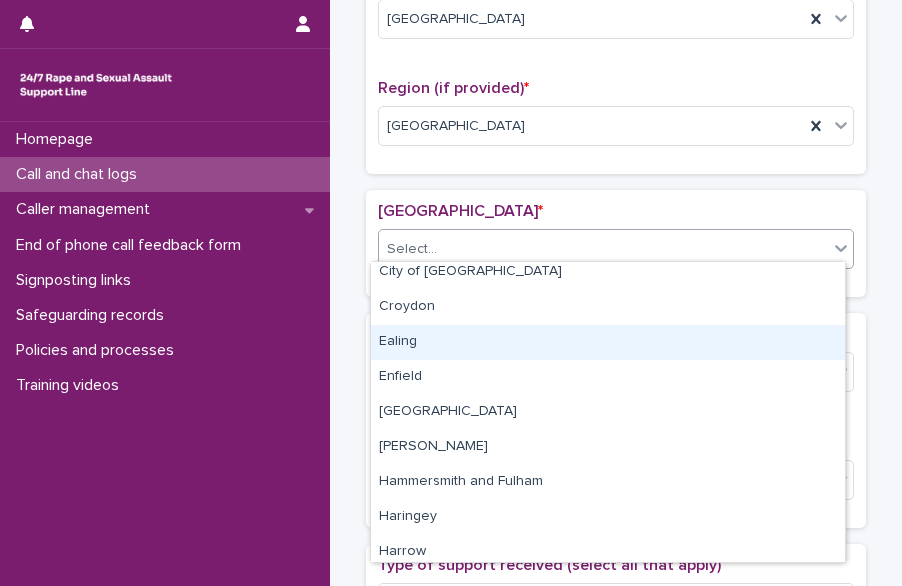 click on "Ealing" at bounding box center [608, 342] 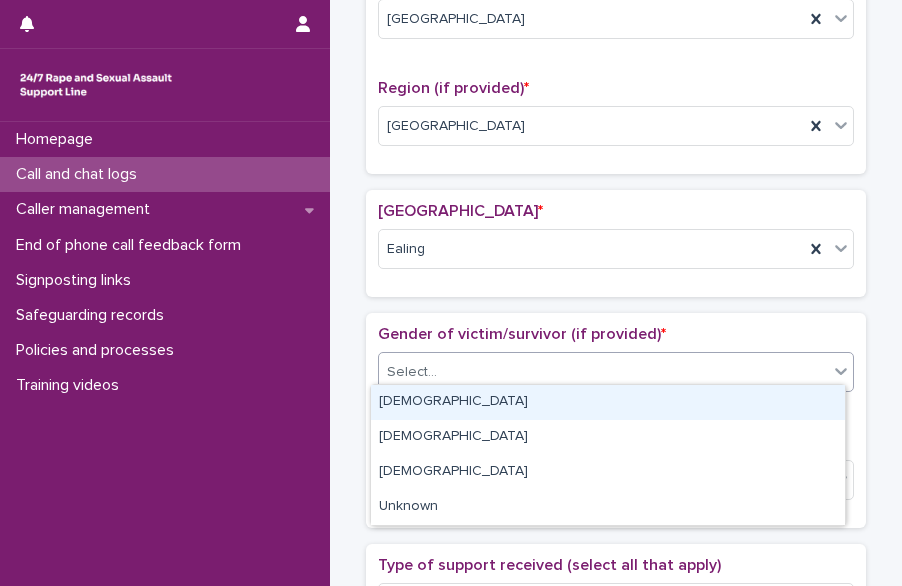 click on "Select..." at bounding box center [603, 372] 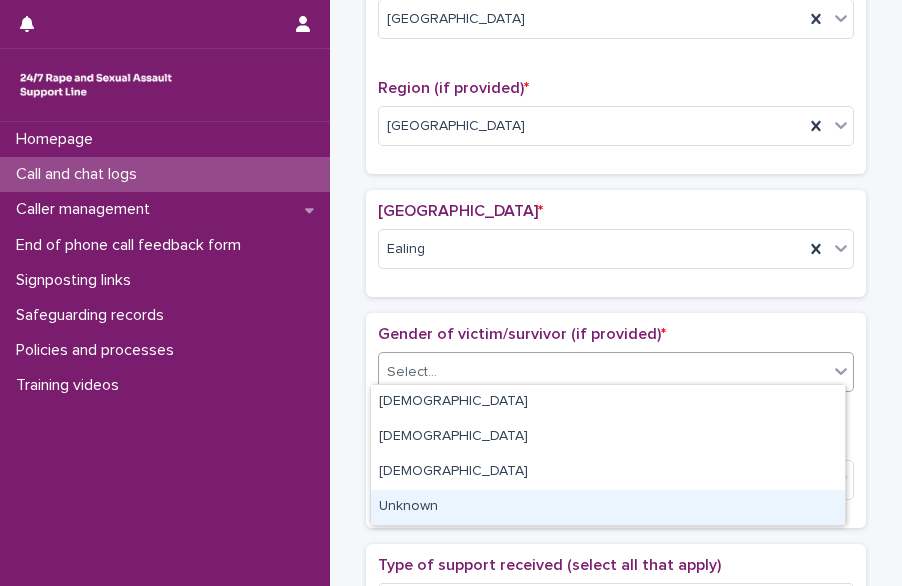 click on "Unknown" at bounding box center [608, 507] 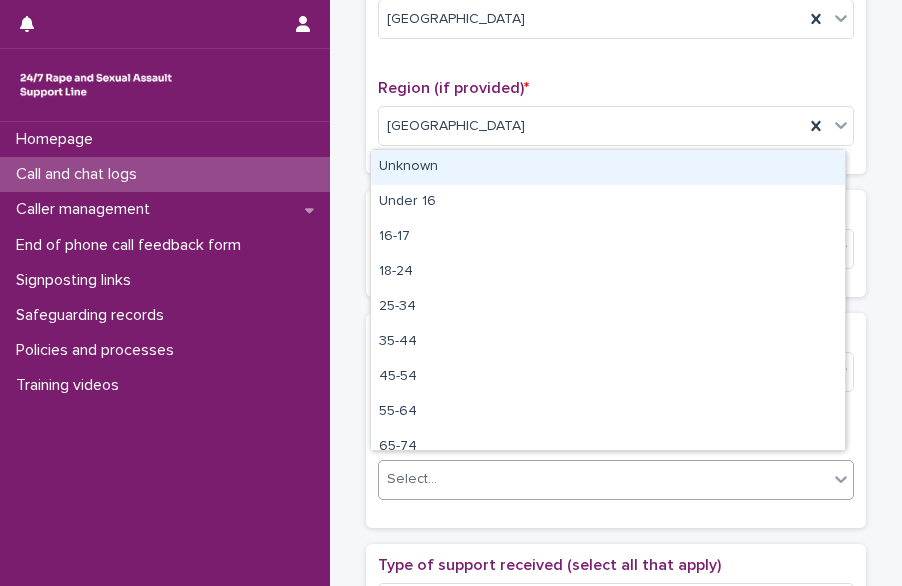 click on "Select..." at bounding box center [603, 479] 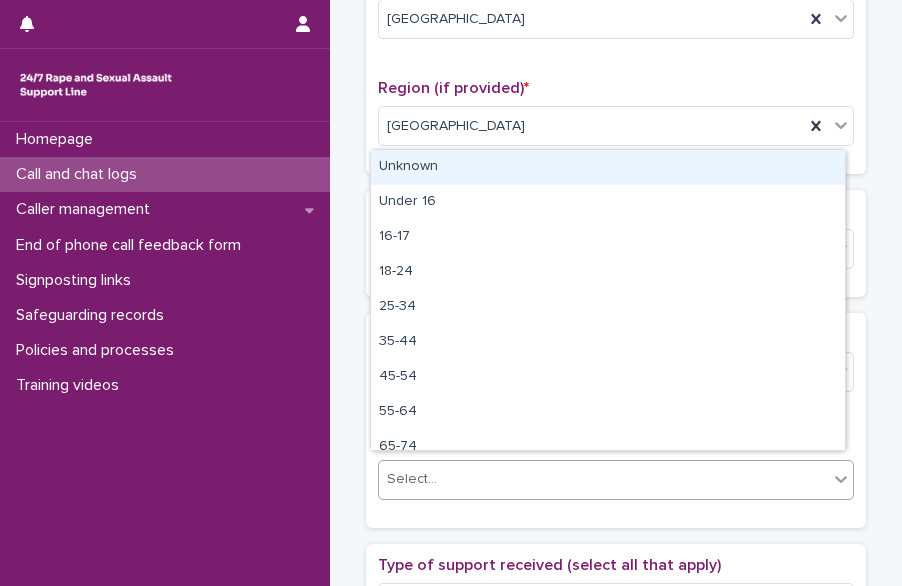 click on "Unknown" at bounding box center [608, 167] 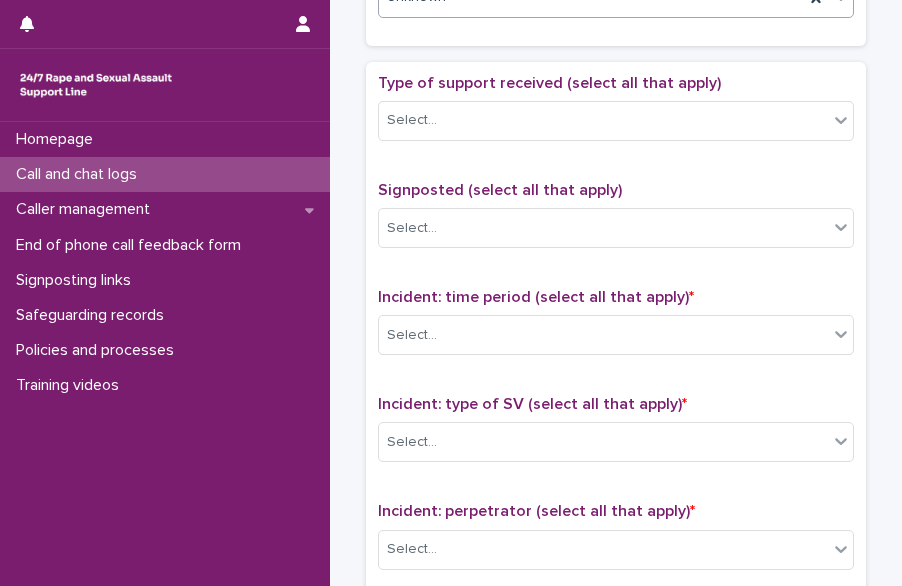 scroll, scrollTop: 1229, scrollLeft: 0, axis: vertical 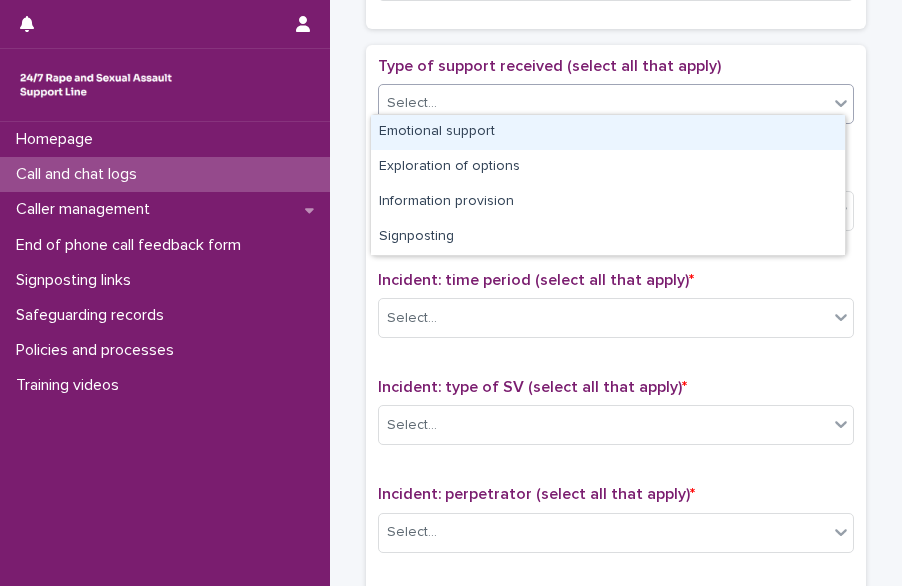 click on "Select..." at bounding box center [603, 103] 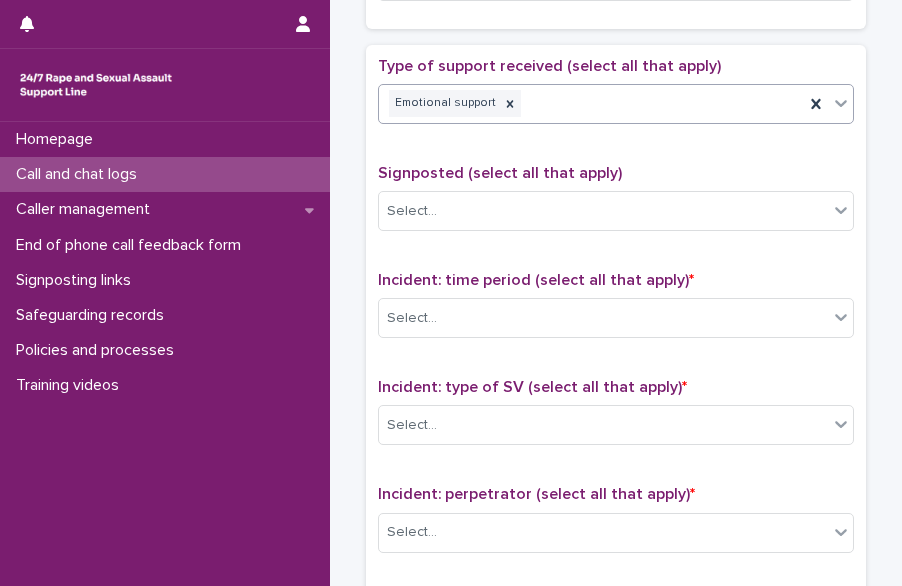 click 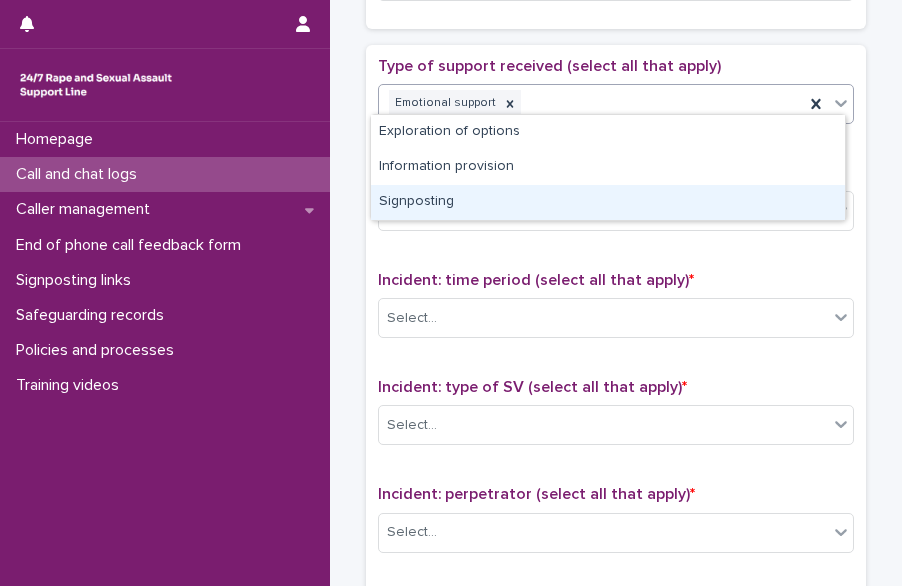click on "Signposting" at bounding box center (608, 202) 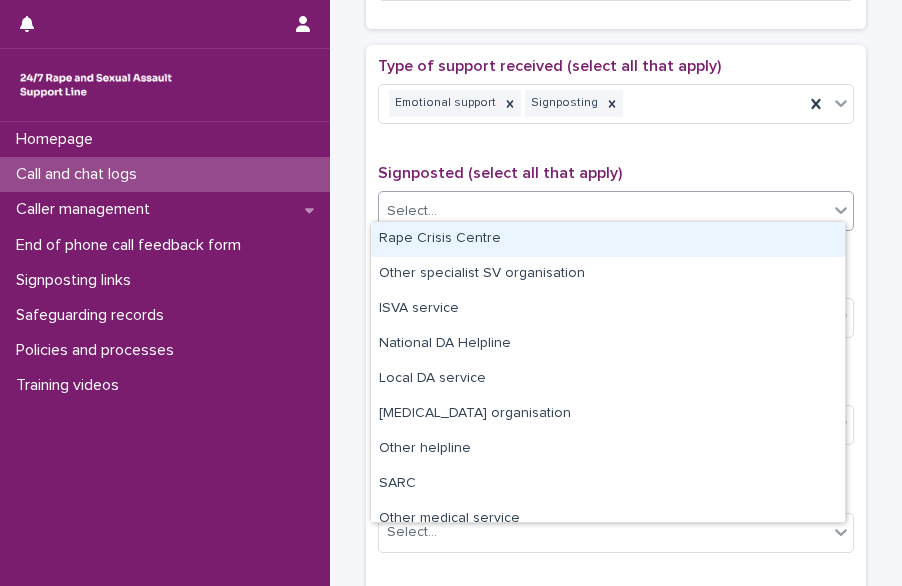 click on "Select..." at bounding box center [603, 211] 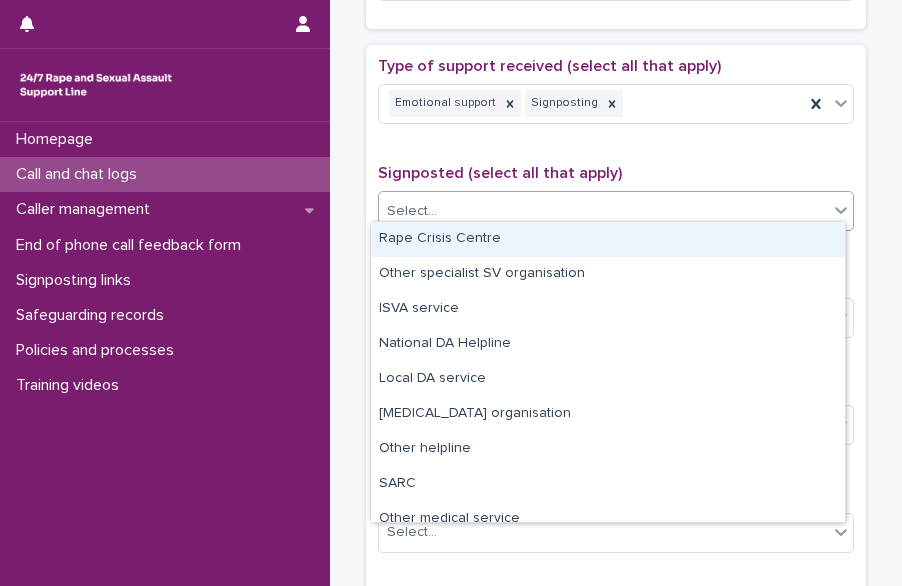 click on "Rape Crisis Centre" at bounding box center [608, 239] 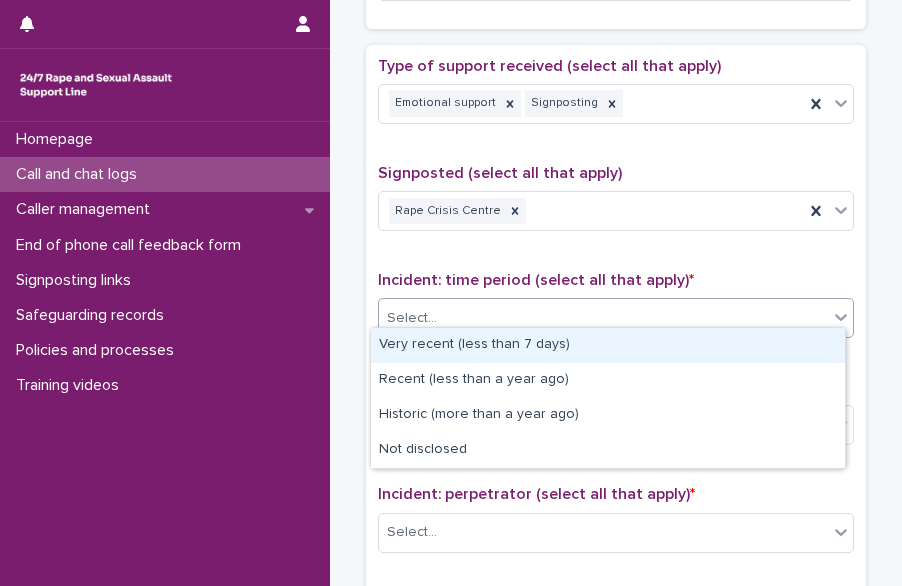 click on "Select..." at bounding box center [603, 318] 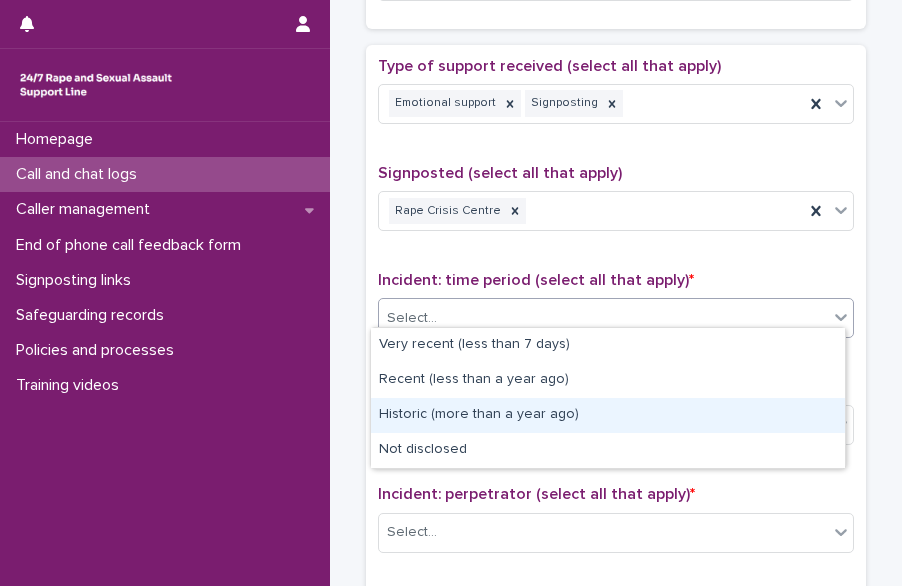 click on "Historic (more than a year ago)" at bounding box center [608, 415] 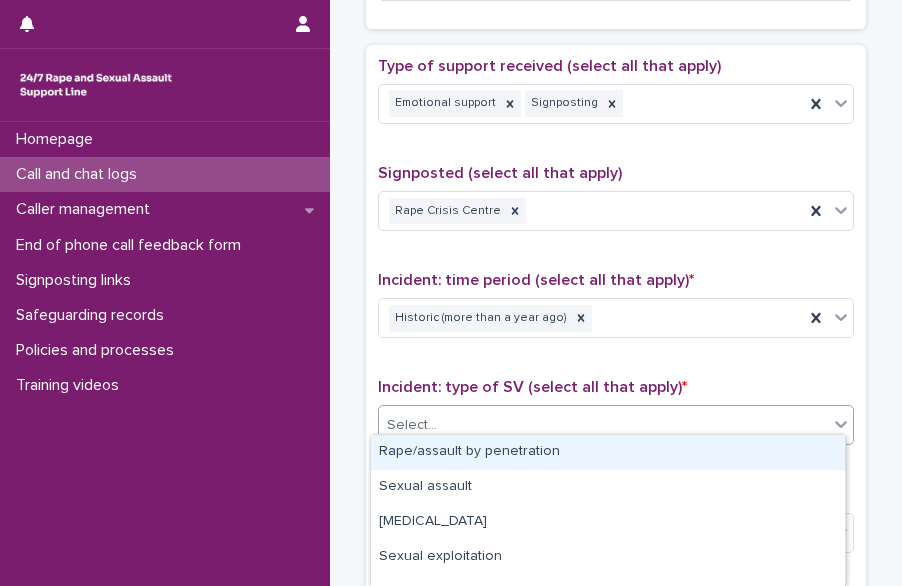 click on "Select..." at bounding box center (616, 425) 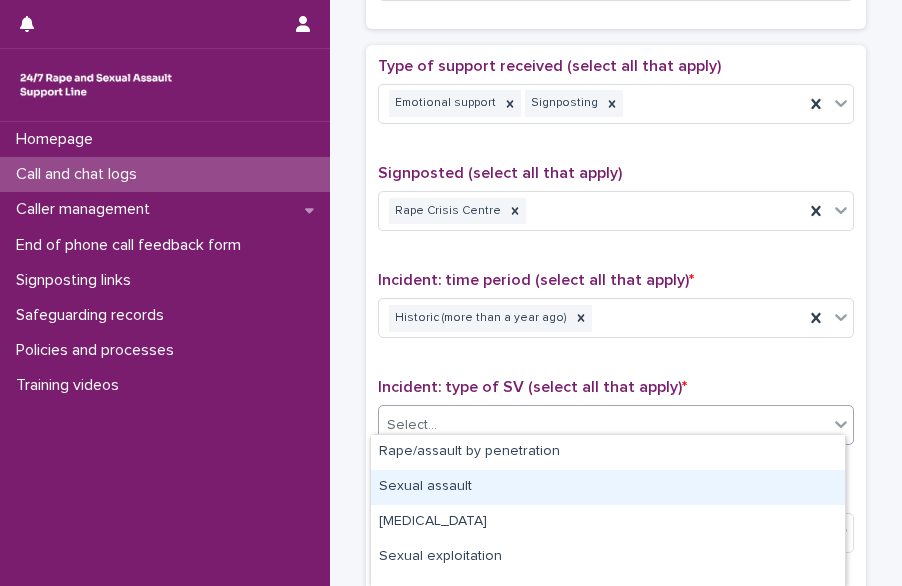 click on "Sexual assault" at bounding box center (608, 487) 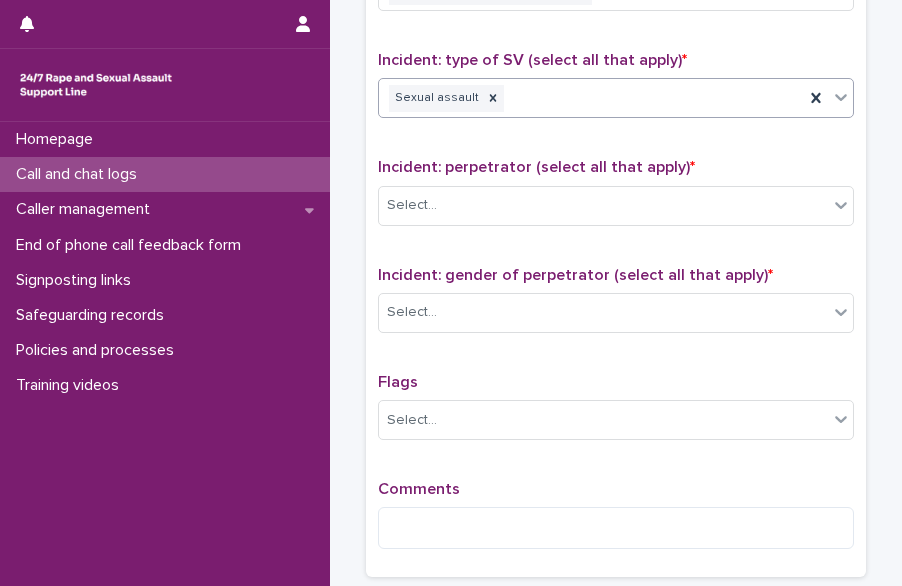 scroll, scrollTop: 1550, scrollLeft: 0, axis: vertical 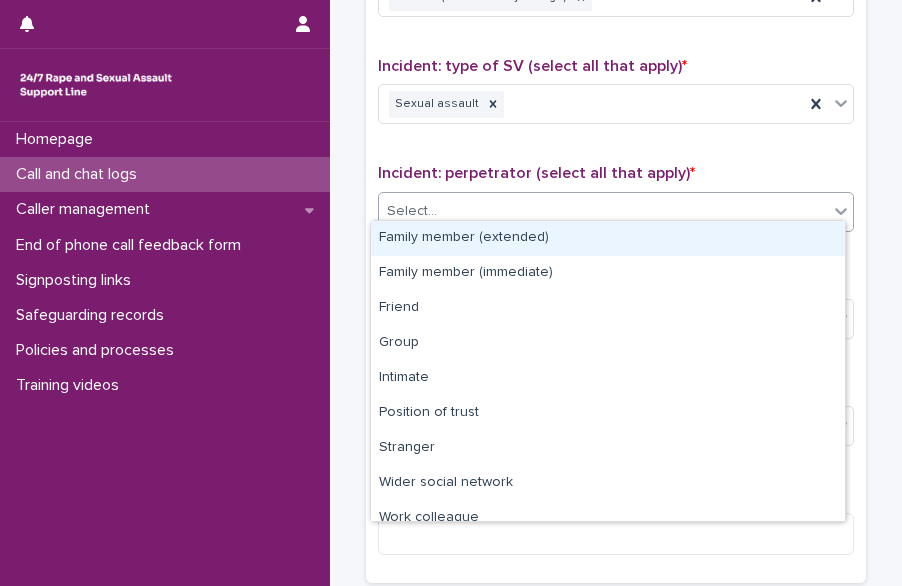 click on "Select..." at bounding box center (603, 211) 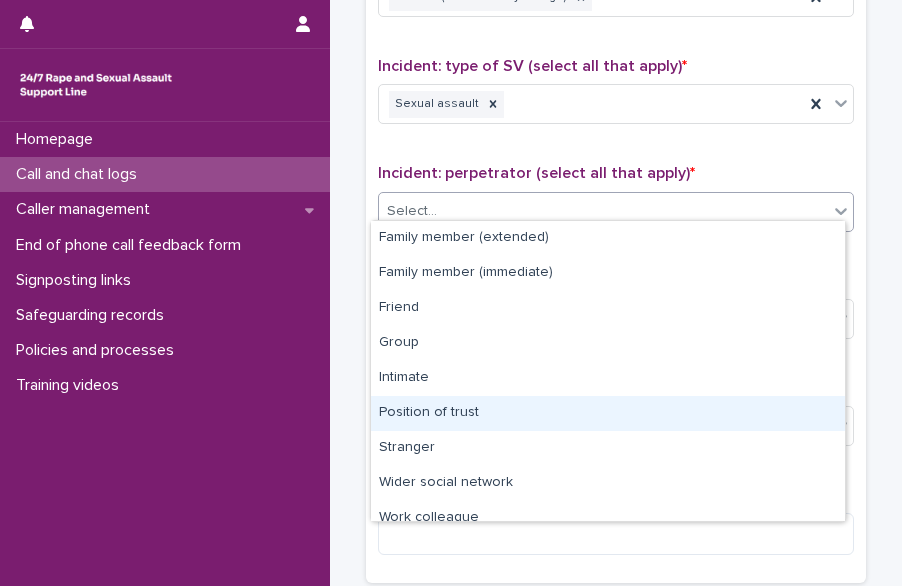 click on "Position of trust" at bounding box center (608, 413) 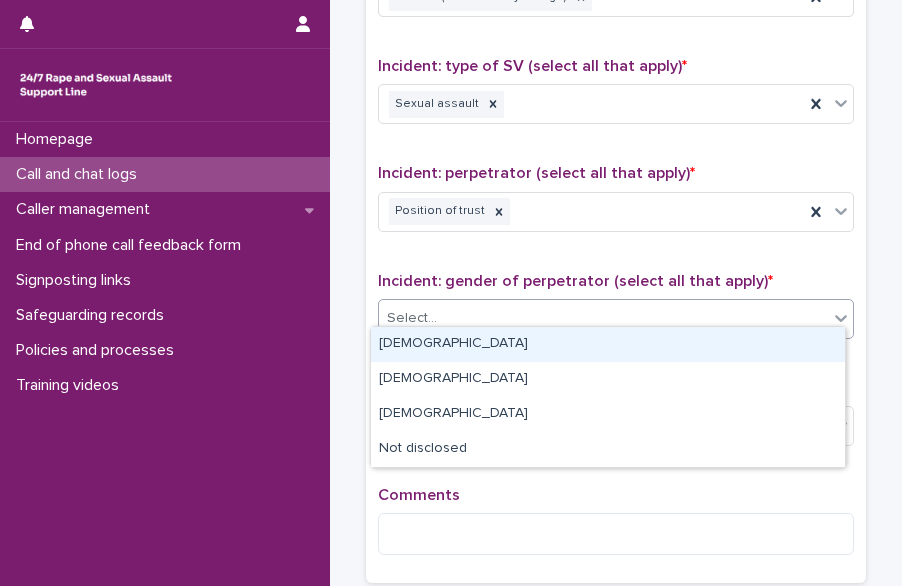 click on "Select..." at bounding box center [603, 318] 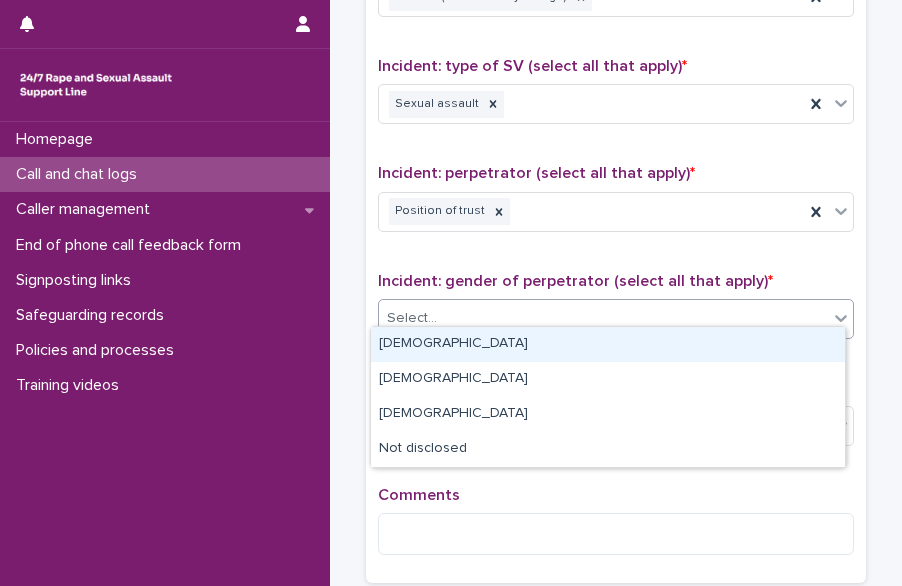 click on "[DEMOGRAPHIC_DATA]" at bounding box center [608, 344] 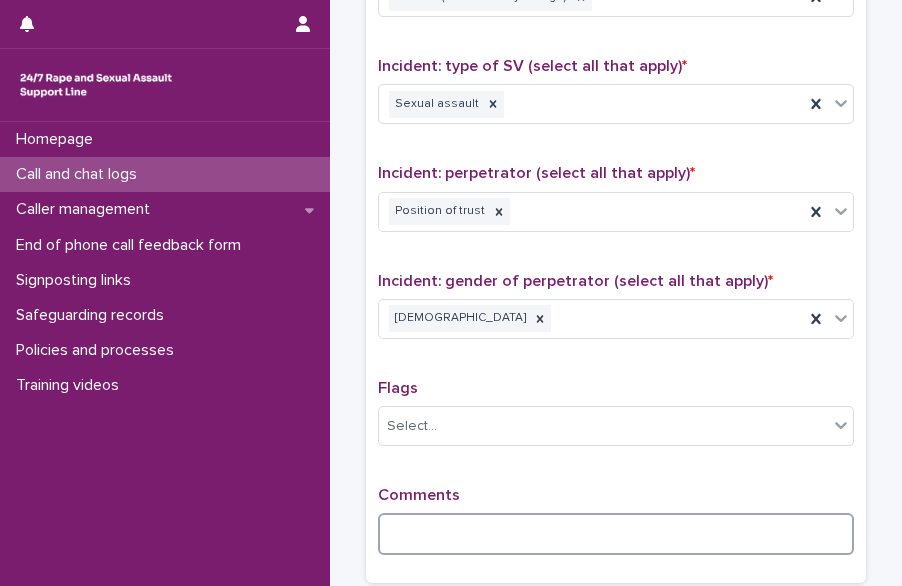click at bounding box center [616, 534] 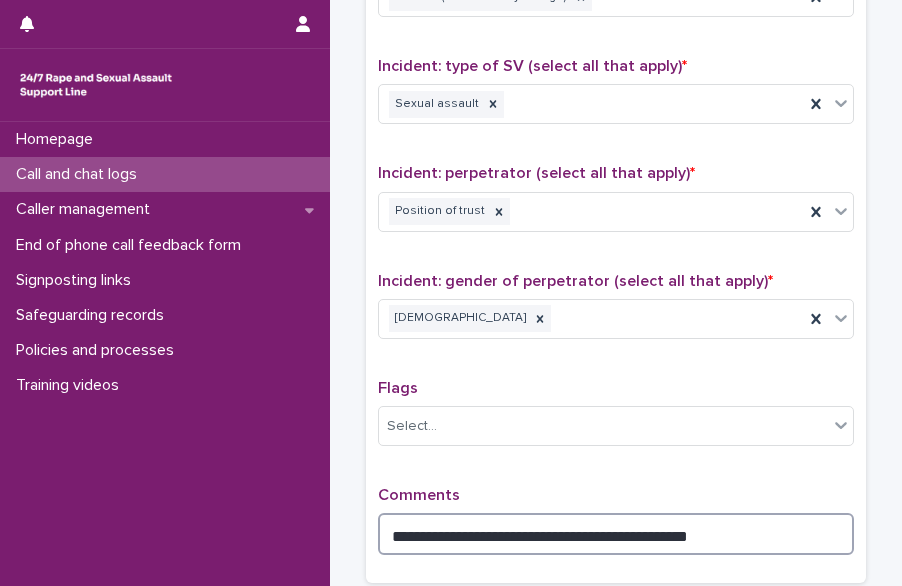 click on "**********" at bounding box center (616, 534) 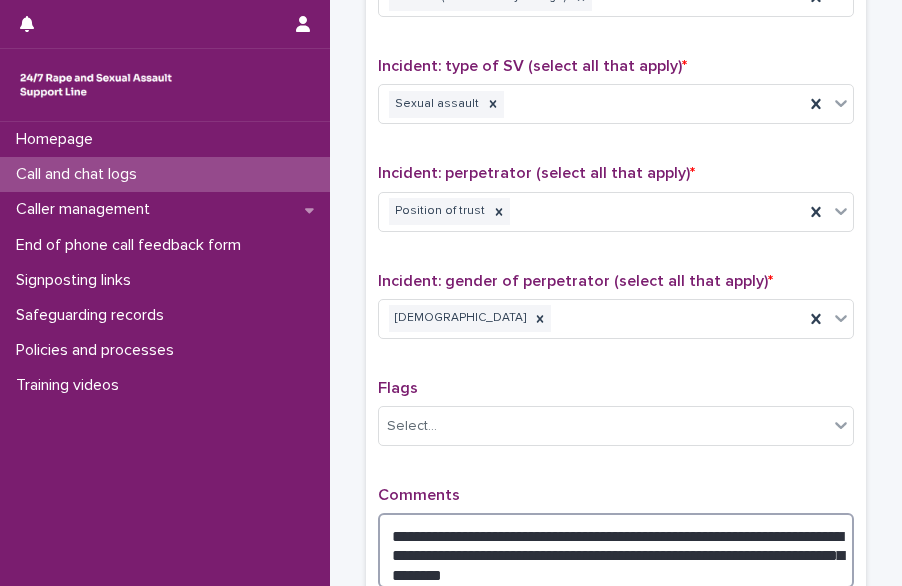 click on "**********" at bounding box center [616, 550] 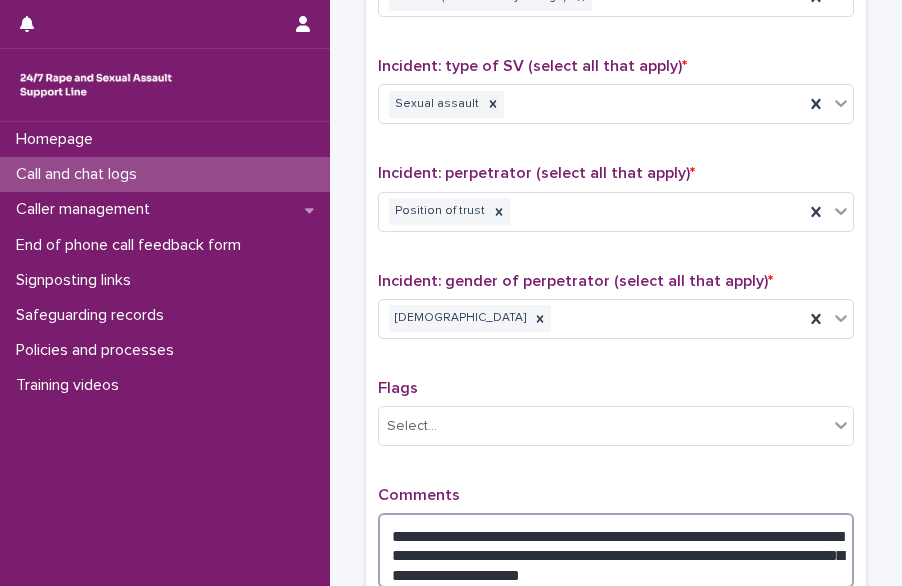 click on "**********" at bounding box center (616, 550) 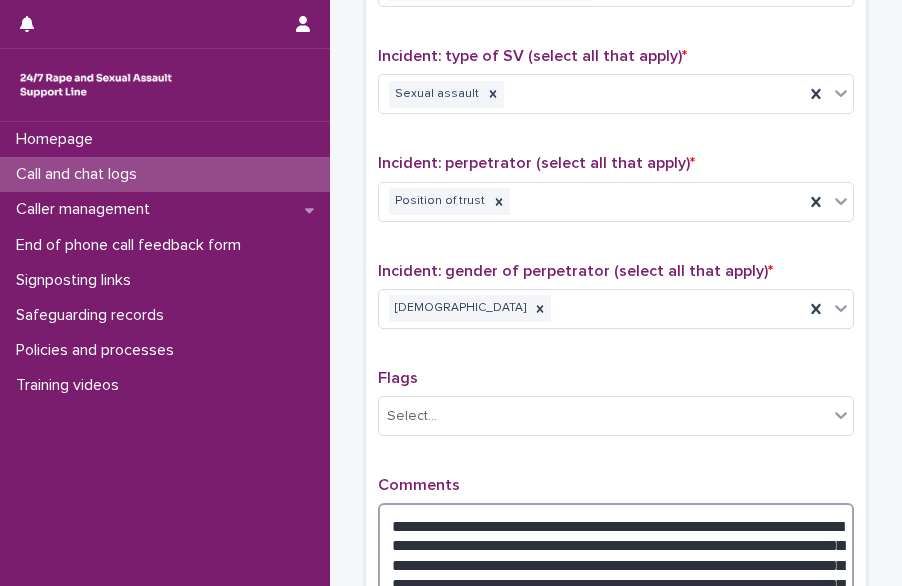 scroll, scrollTop: 1577, scrollLeft: 0, axis: vertical 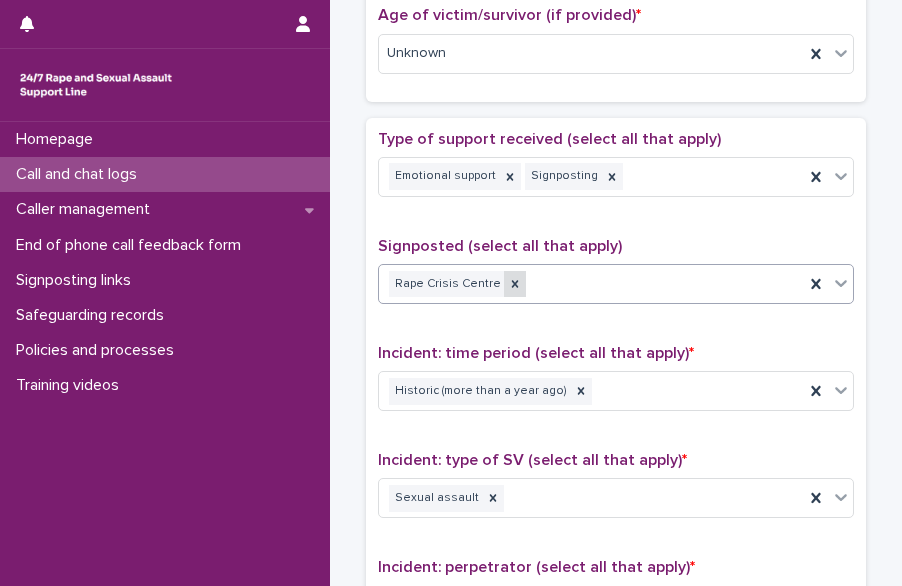 click 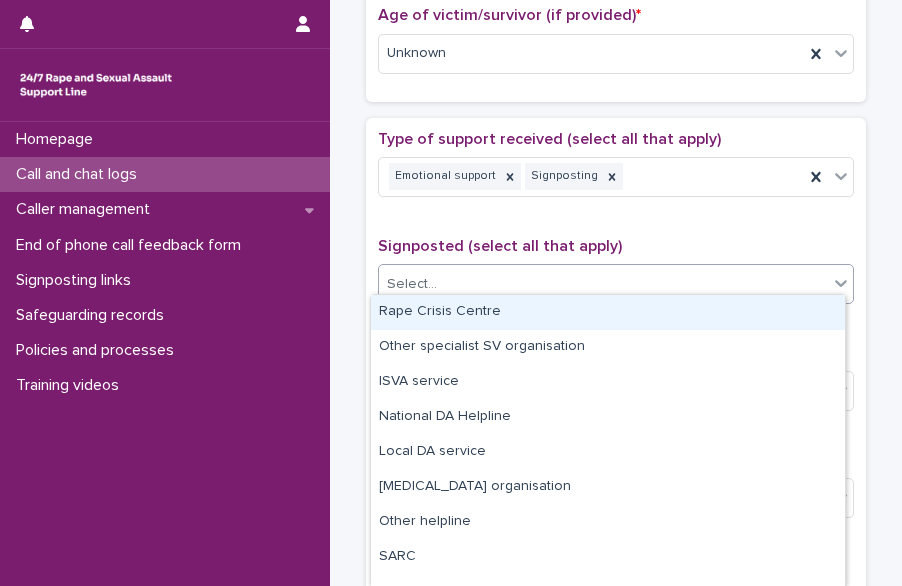 click at bounding box center (841, 283) 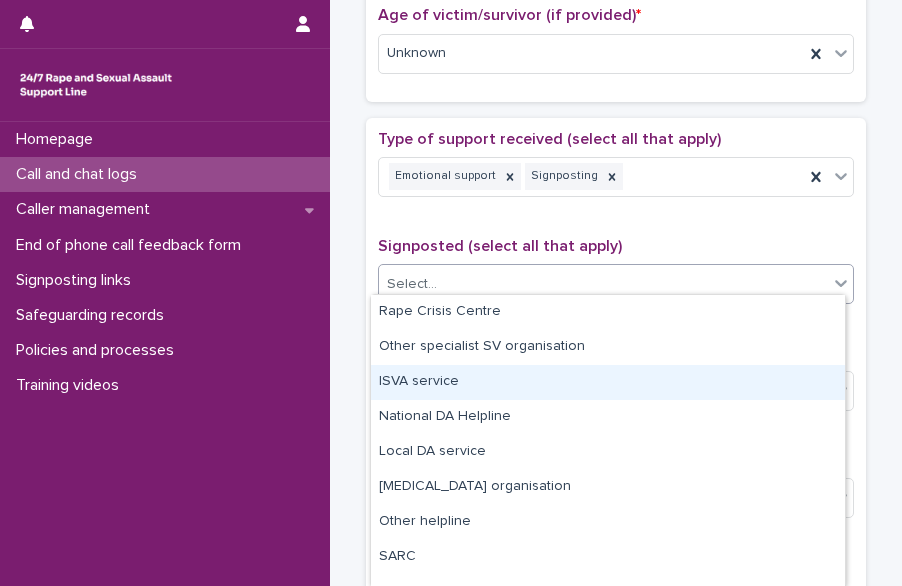 click on "ISVA service" at bounding box center [608, 382] 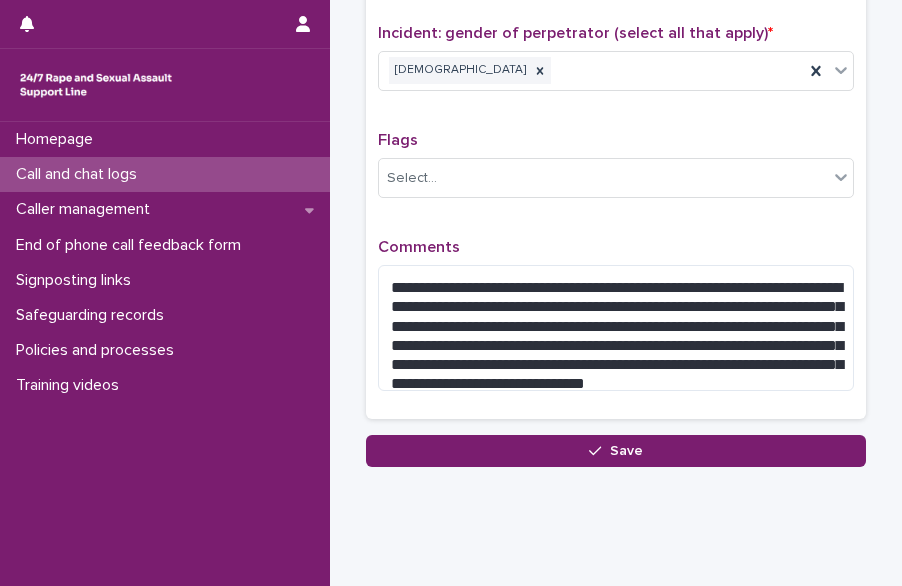 scroll, scrollTop: 1800, scrollLeft: 0, axis: vertical 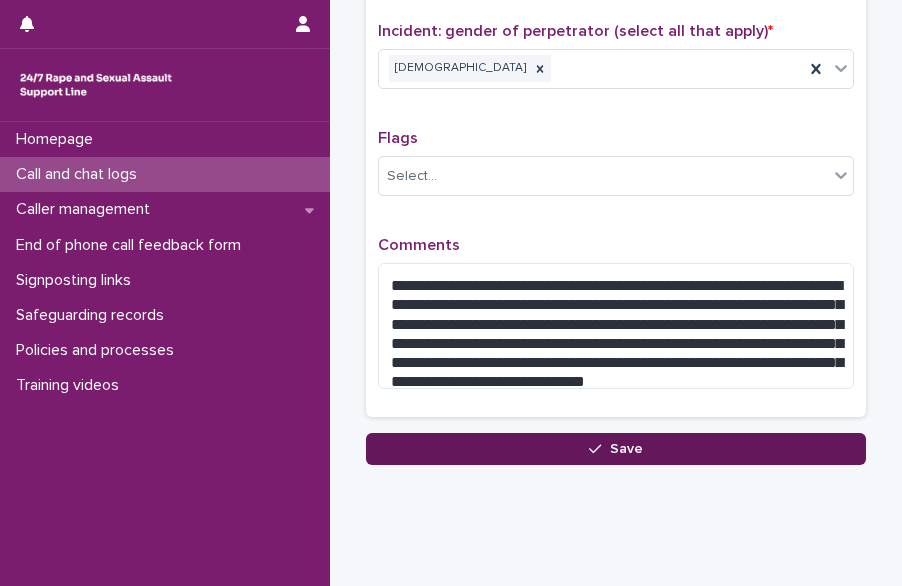 click on "Save" at bounding box center (616, 449) 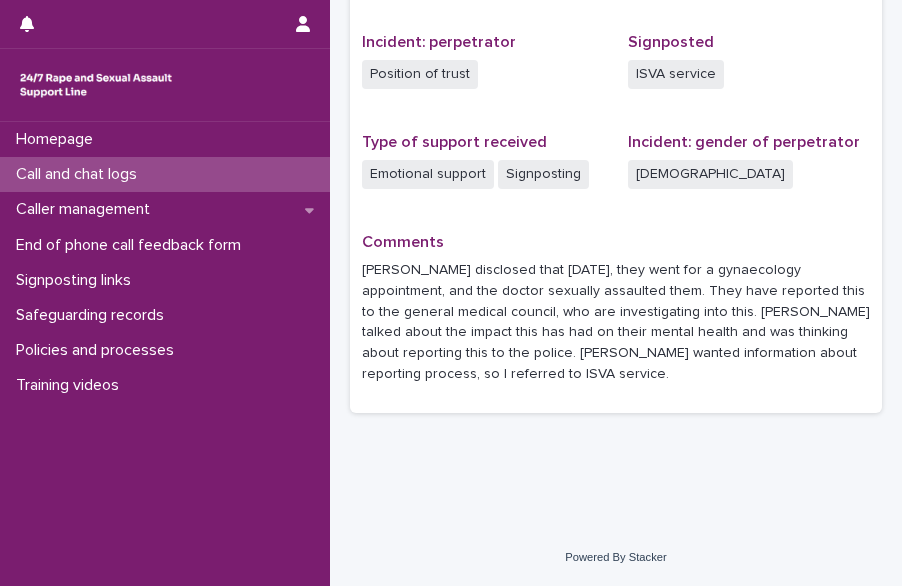 scroll, scrollTop: 0, scrollLeft: 0, axis: both 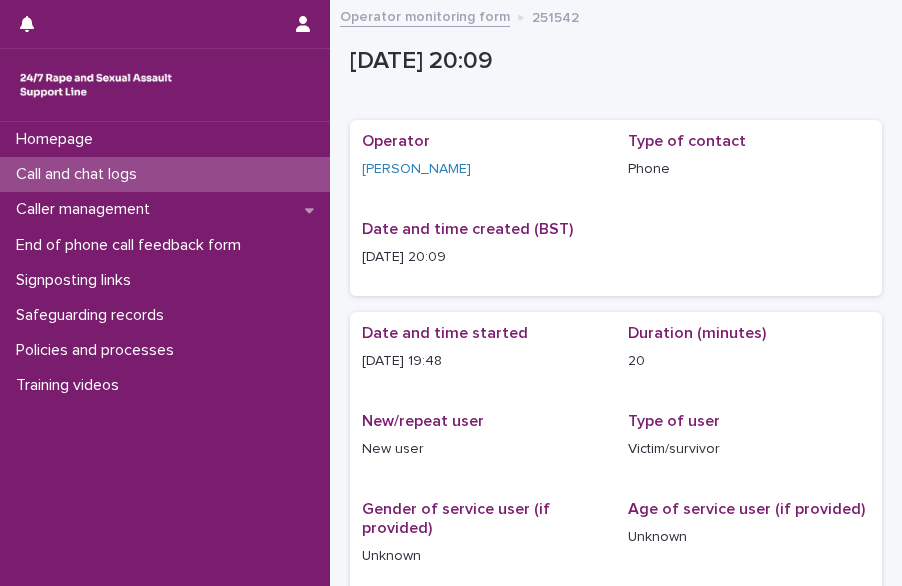 click on "Call and chat logs" at bounding box center [80, 174] 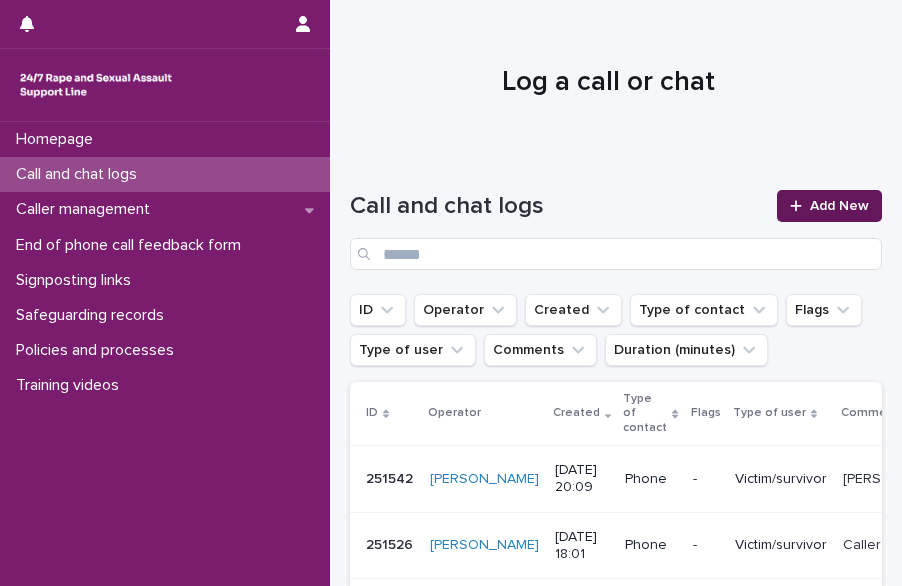 click on "Add New" at bounding box center (829, 206) 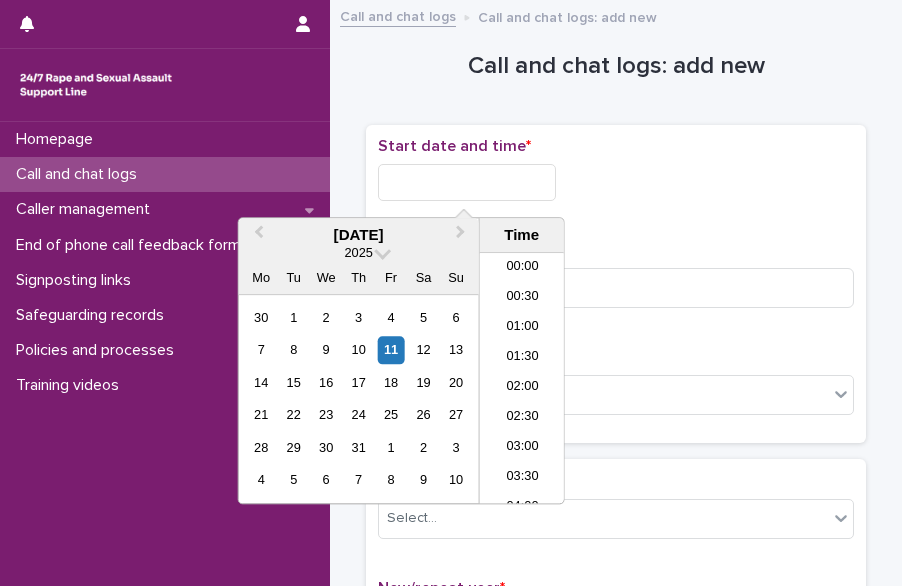 click at bounding box center (467, 182) 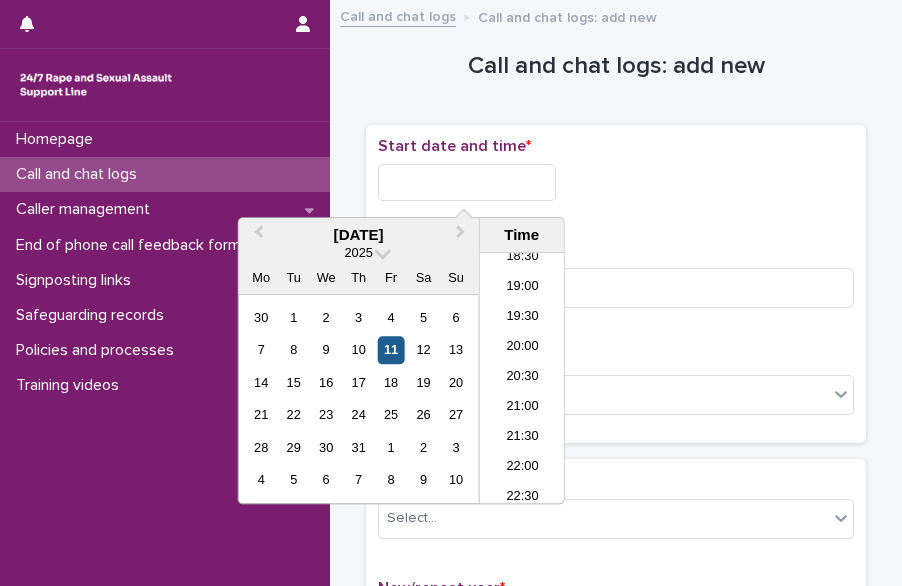 click on "11" at bounding box center (391, 350) 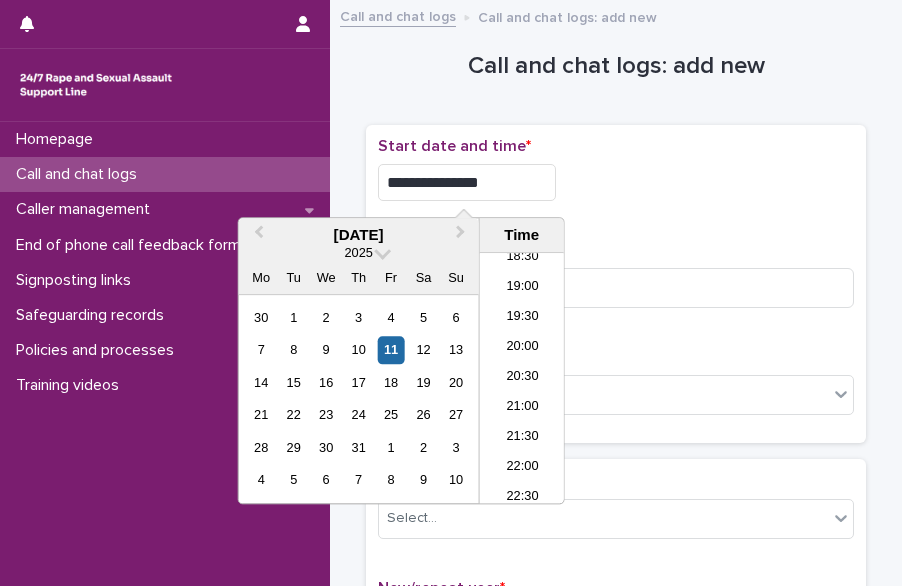 click on "**********" at bounding box center [467, 182] 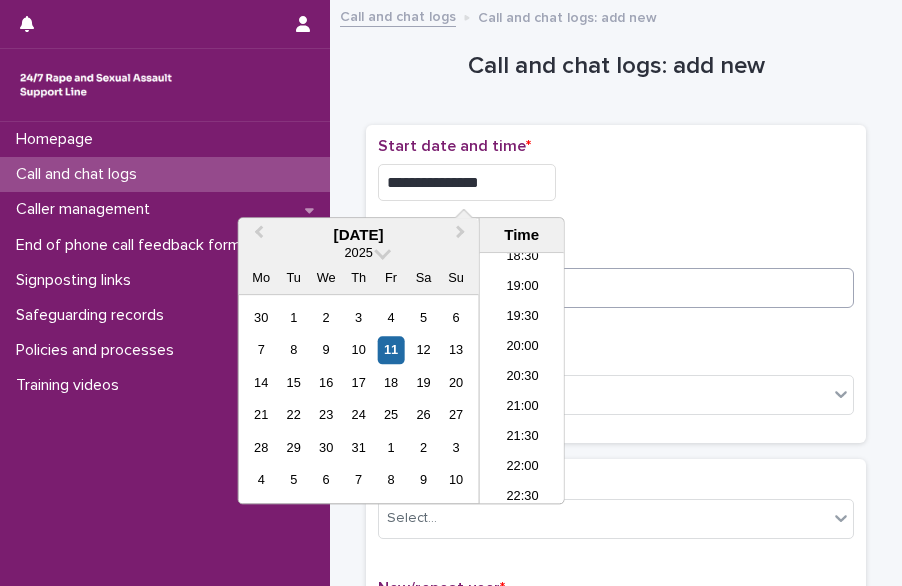 type on "**********" 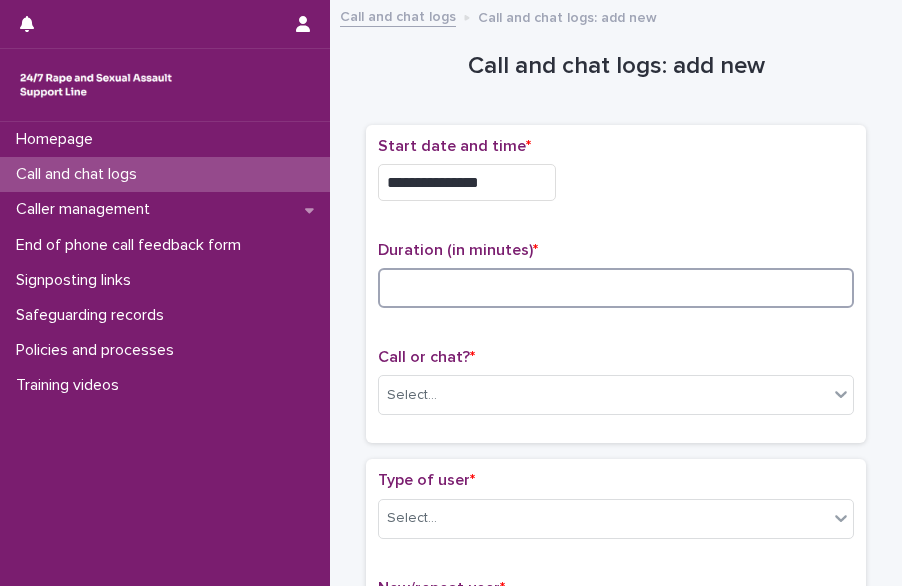 click at bounding box center [616, 288] 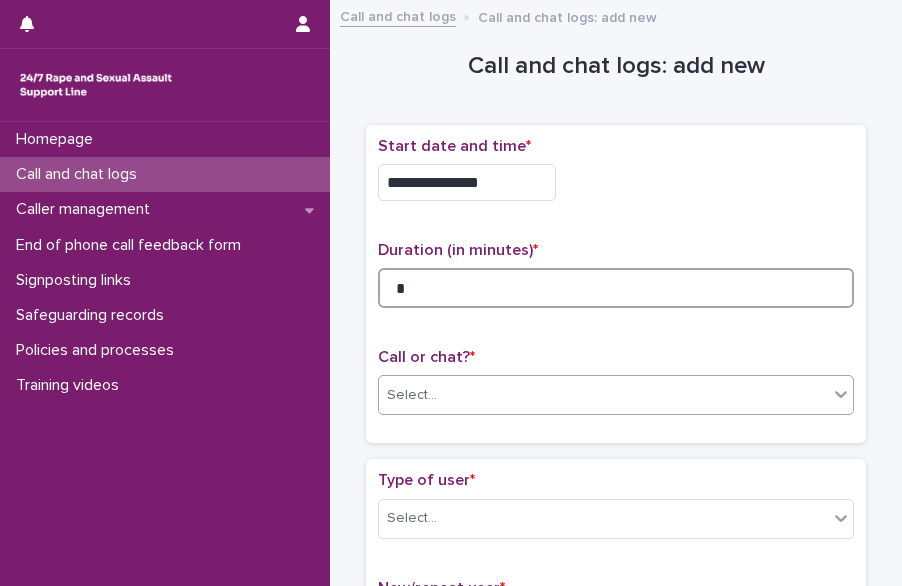 type on "*" 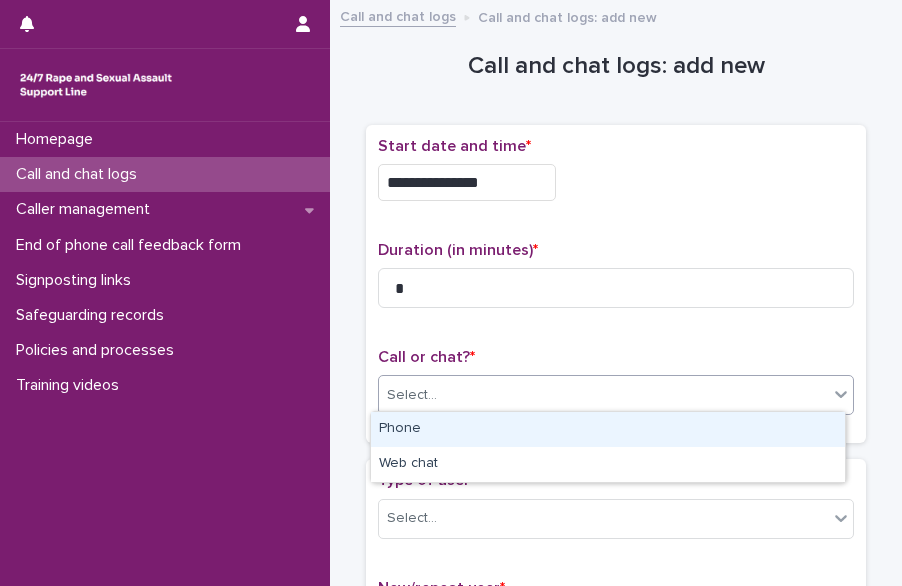 click on "Select..." at bounding box center [603, 395] 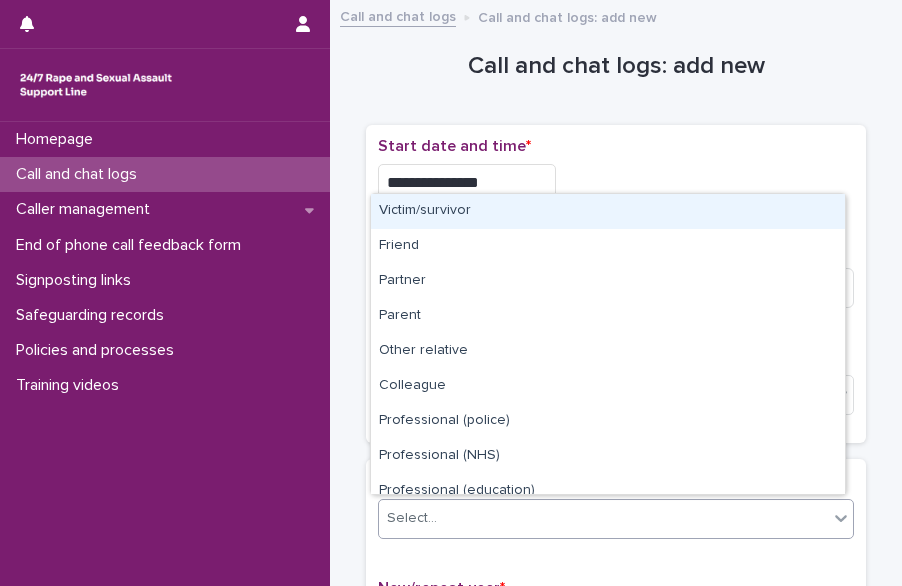 click on "Select..." at bounding box center [616, 519] 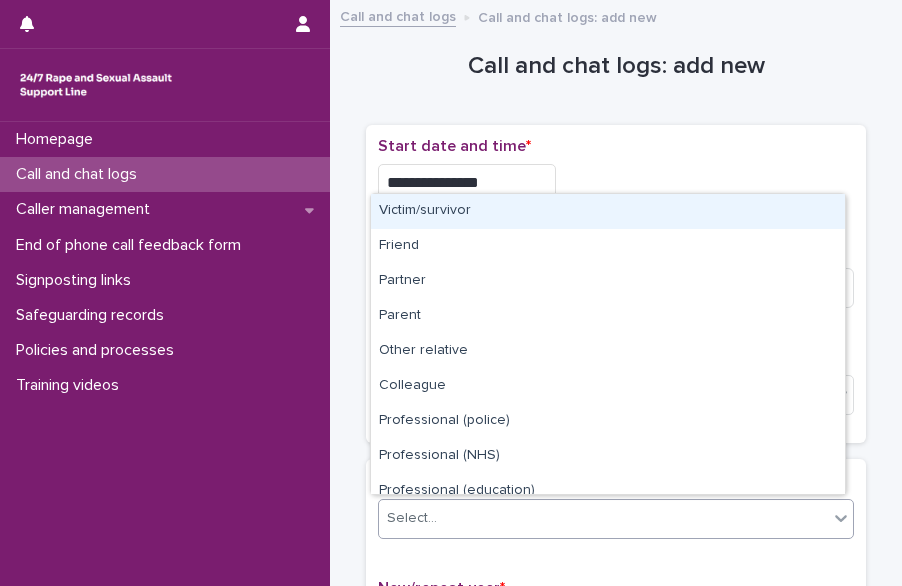 click on "Victim/survivor" at bounding box center [608, 211] 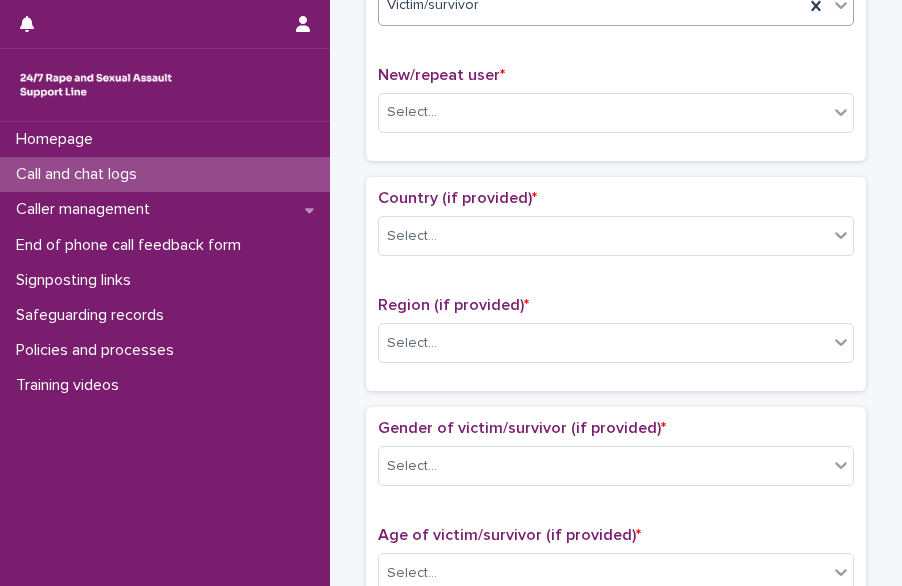 scroll, scrollTop: 516, scrollLeft: 0, axis: vertical 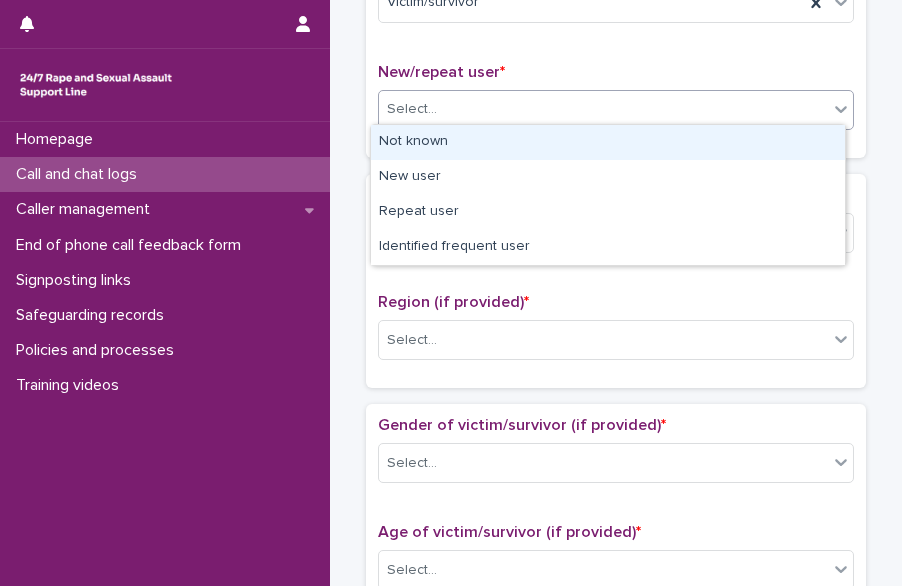 click on "Select..." at bounding box center (603, 109) 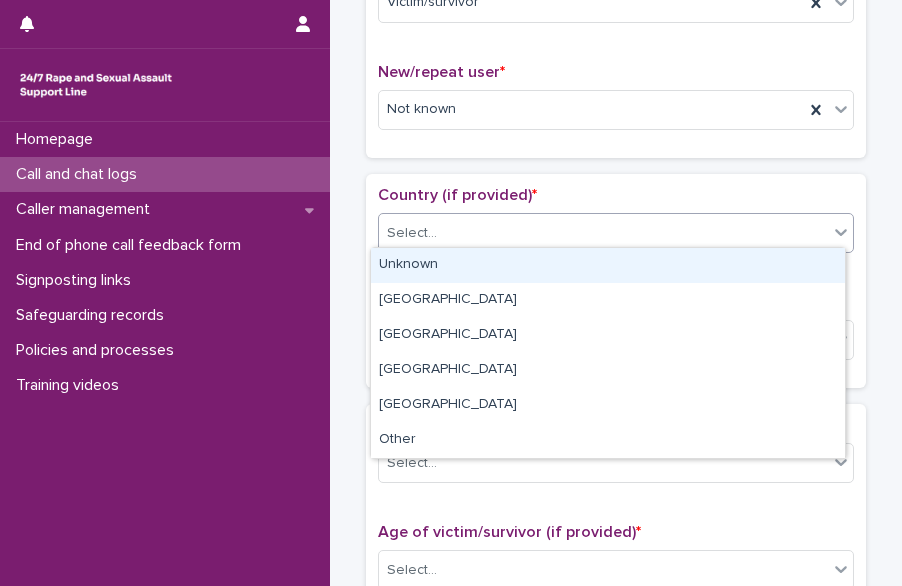 drag, startPoint x: 562, startPoint y: 223, endPoint x: 510, endPoint y: 271, distance: 70.76723 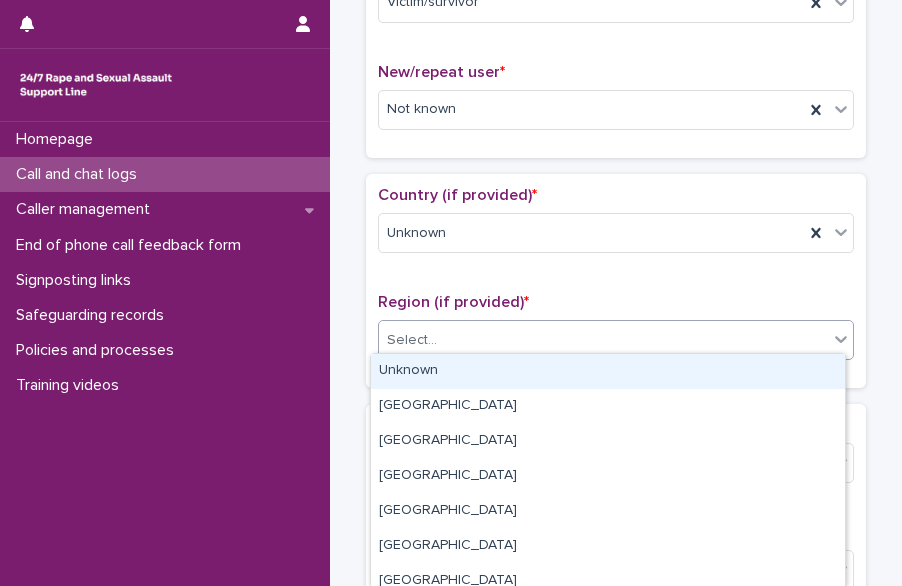 click on "Select..." at bounding box center [616, 340] 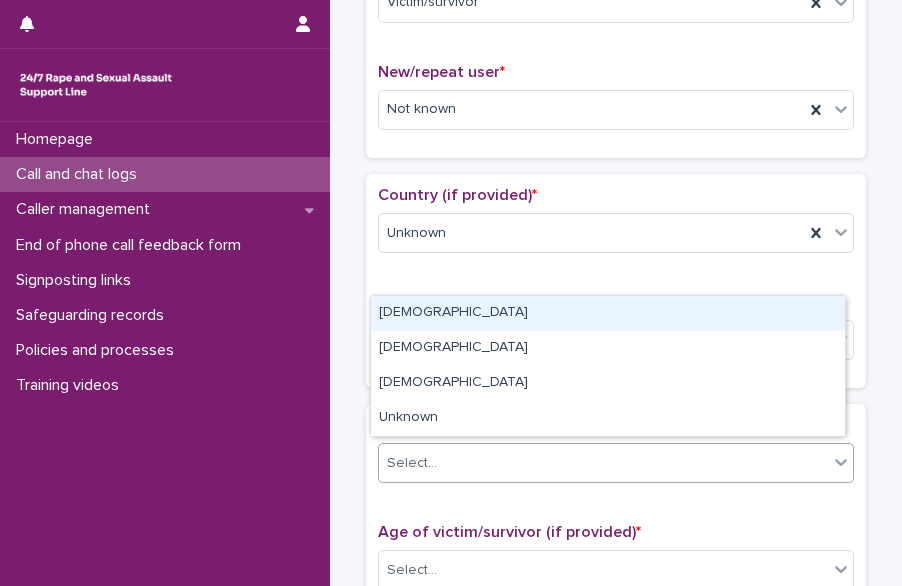 click on "Select..." at bounding box center (412, 463) 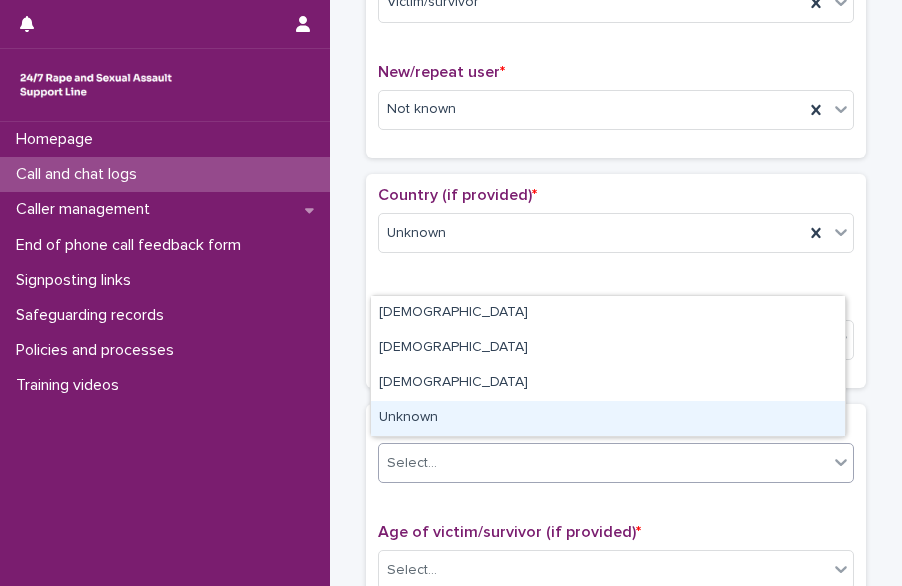 click on "Unknown" at bounding box center (608, 418) 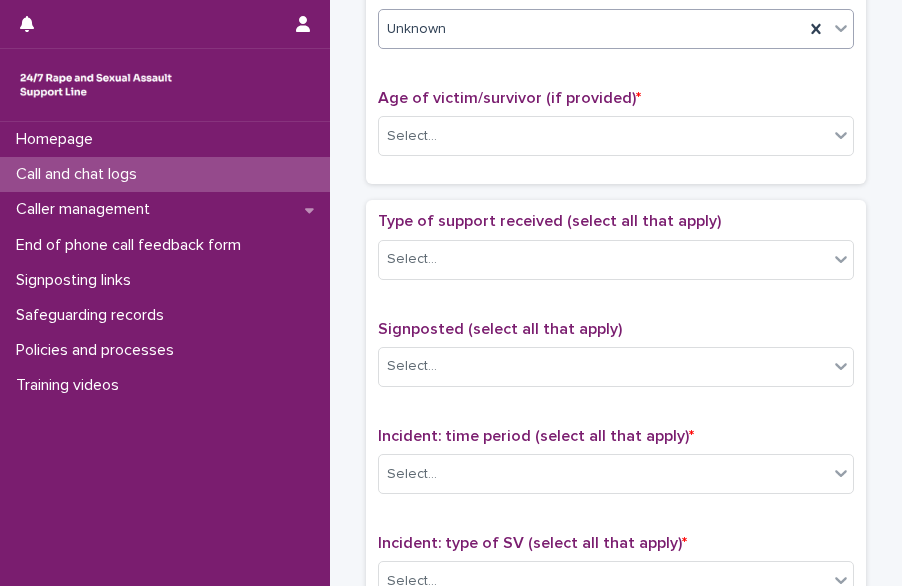 scroll, scrollTop: 980, scrollLeft: 0, axis: vertical 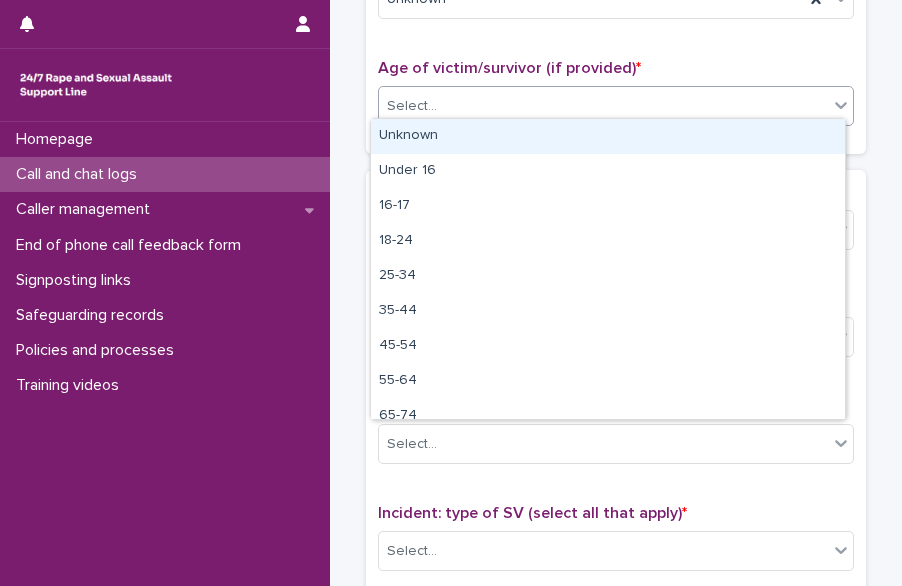 click on "Select..." at bounding box center [603, 106] 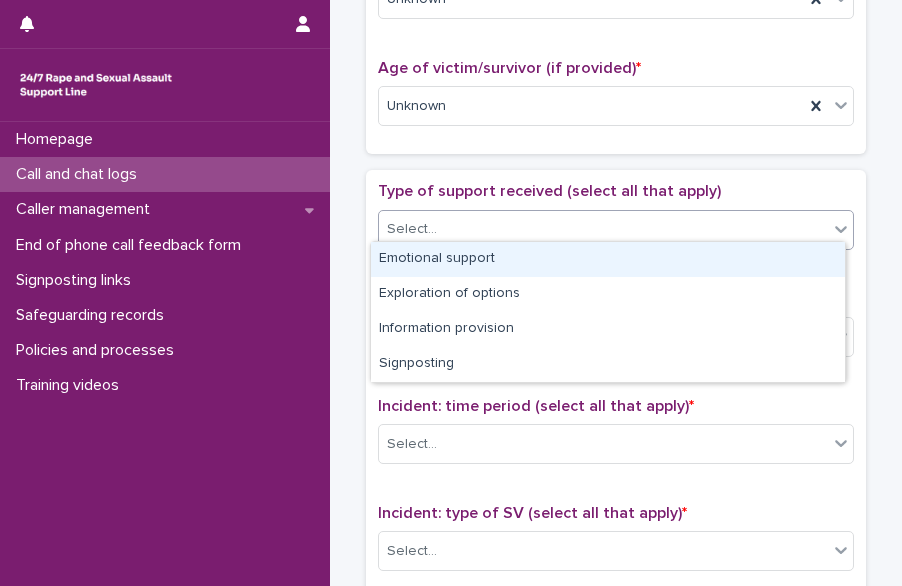 click on "Select..." at bounding box center [603, 229] 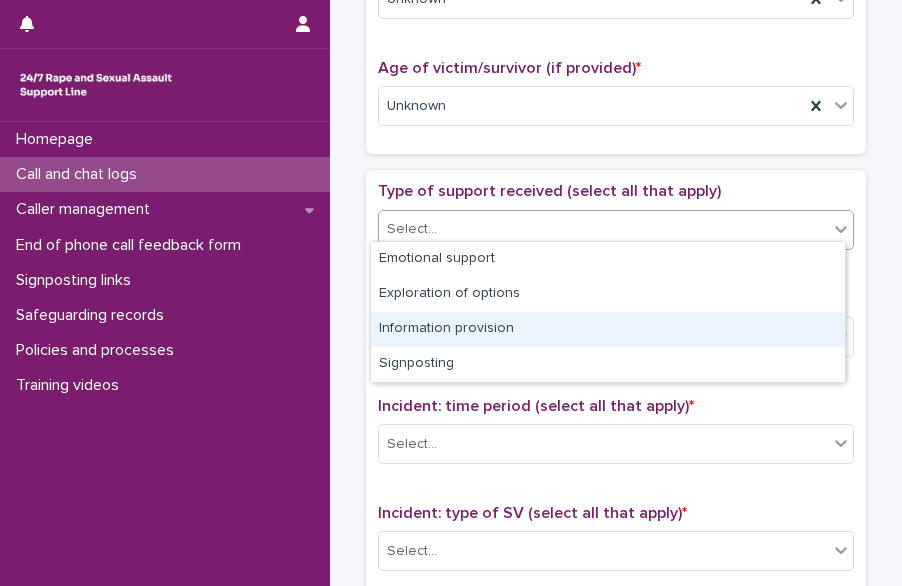 click on "Information provision" at bounding box center (608, 329) 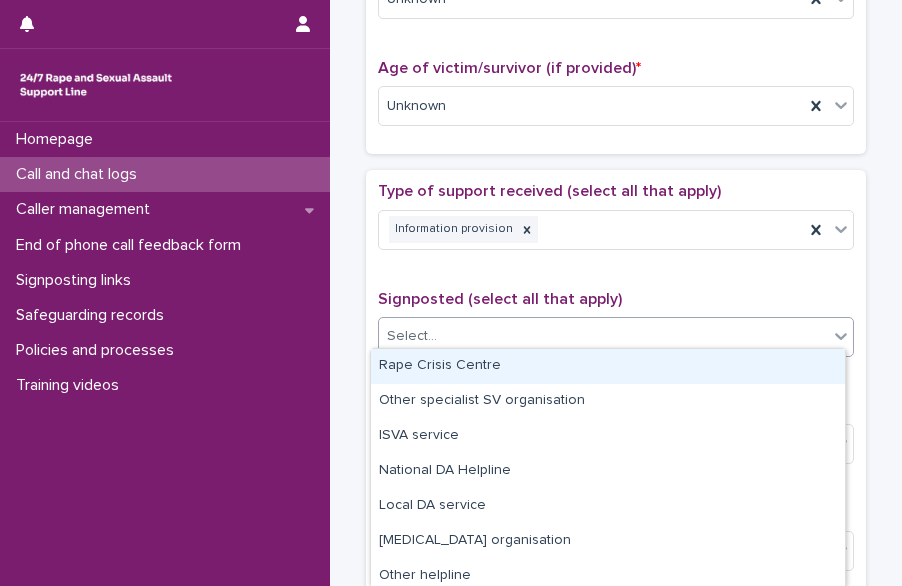 click on "Select..." at bounding box center (603, 336) 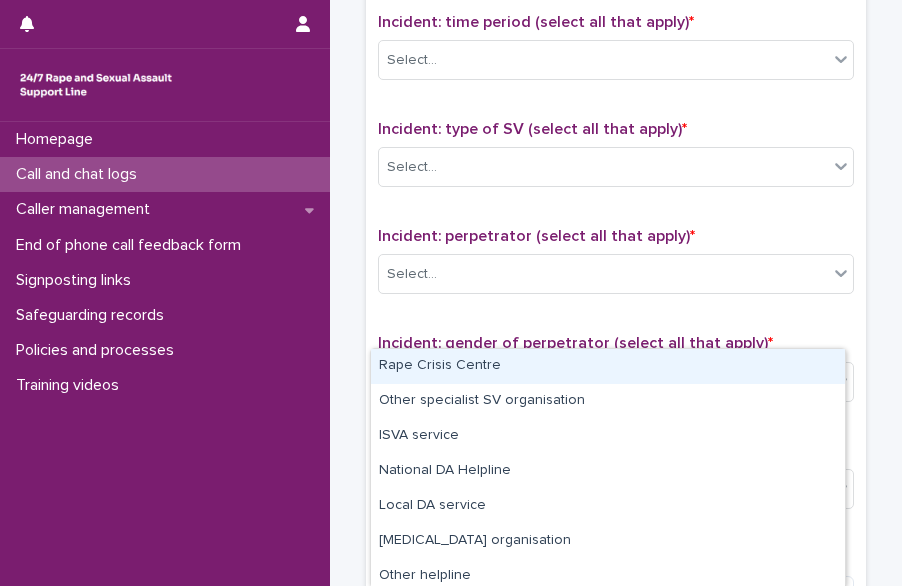 scroll, scrollTop: 1373, scrollLeft: 0, axis: vertical 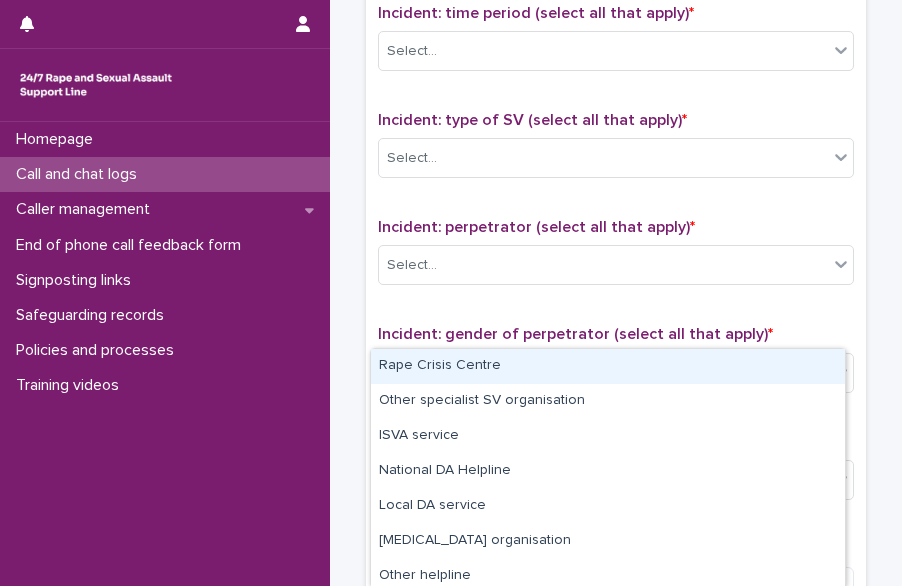 click on "**********" at bounding box center [616, -313] 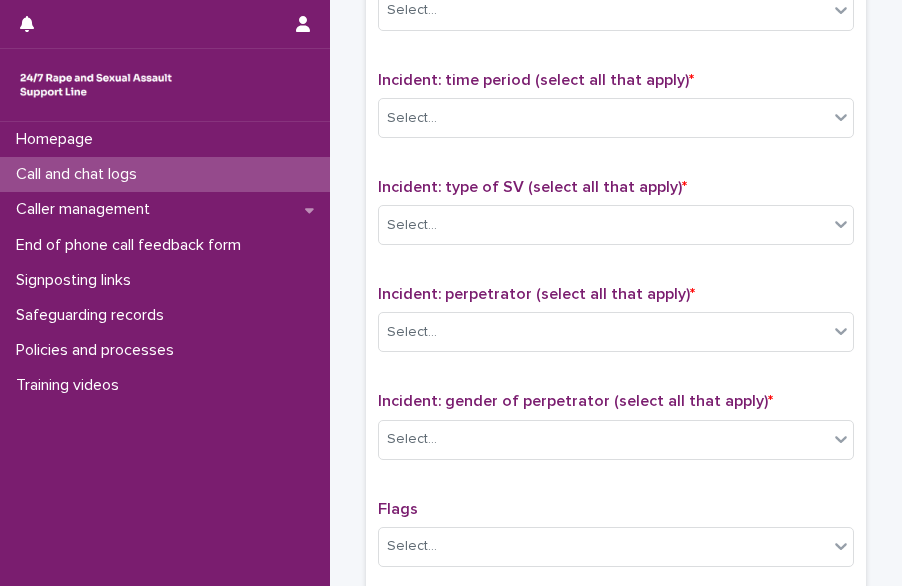 scroll, scrollTop: 1325, scrollLeft: 0, axis: vertical 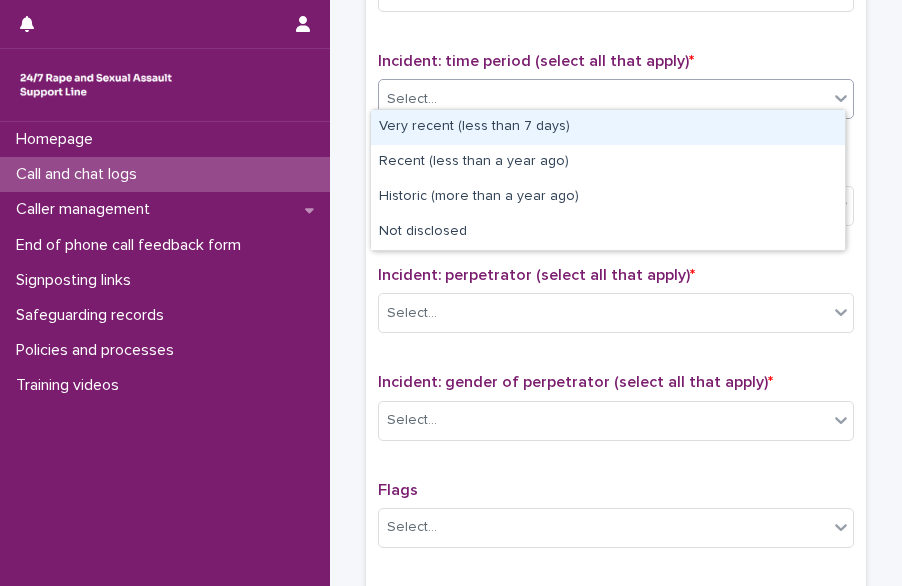 click on "Select..." at bounding box center [603, 99] 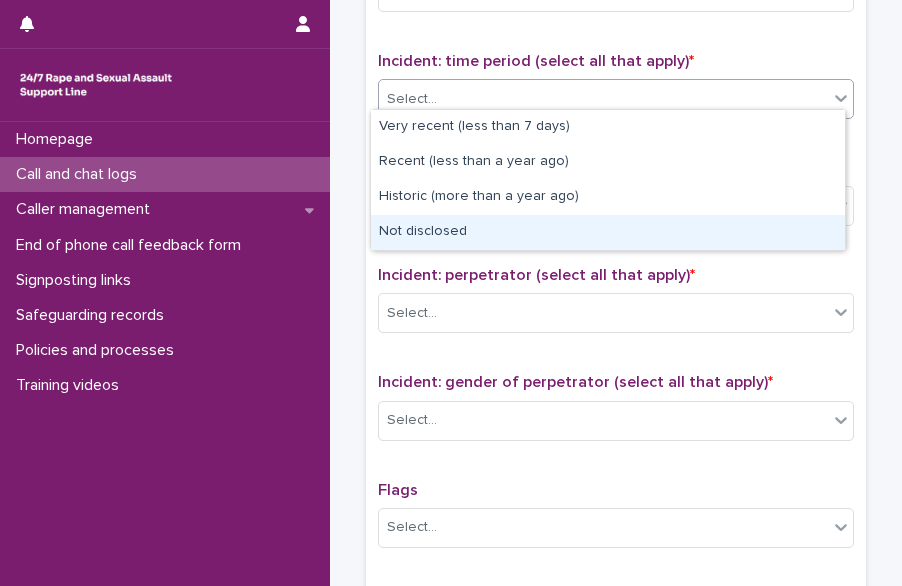 click on "Not disclosed" at bounding box center [608, 232] 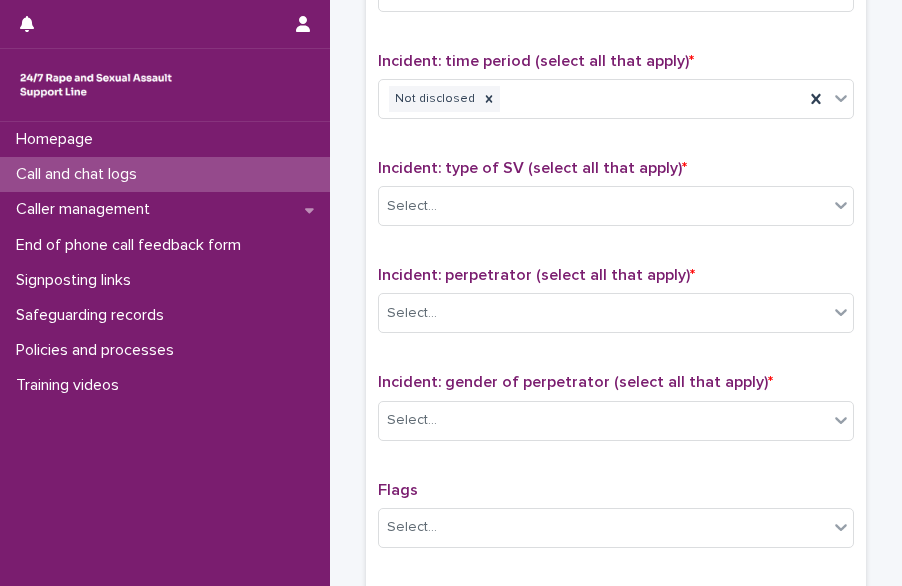 click on "Incident: type of SV (select all that apply) * Select..." at bounding box center (616, 200) 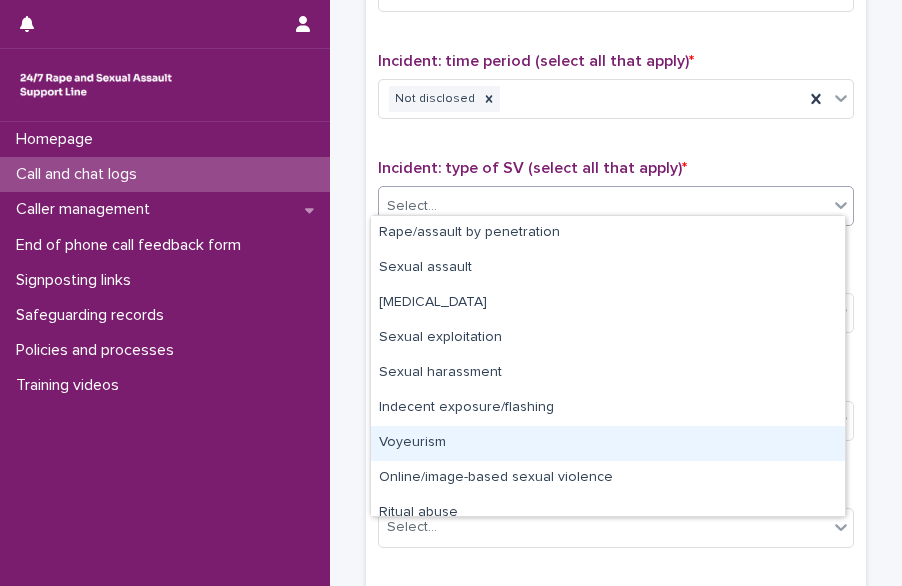 drag, startPoint x: 621, startPoint y: 198, endPoint x: 832, endPoint y: 561, distance: 419.86902 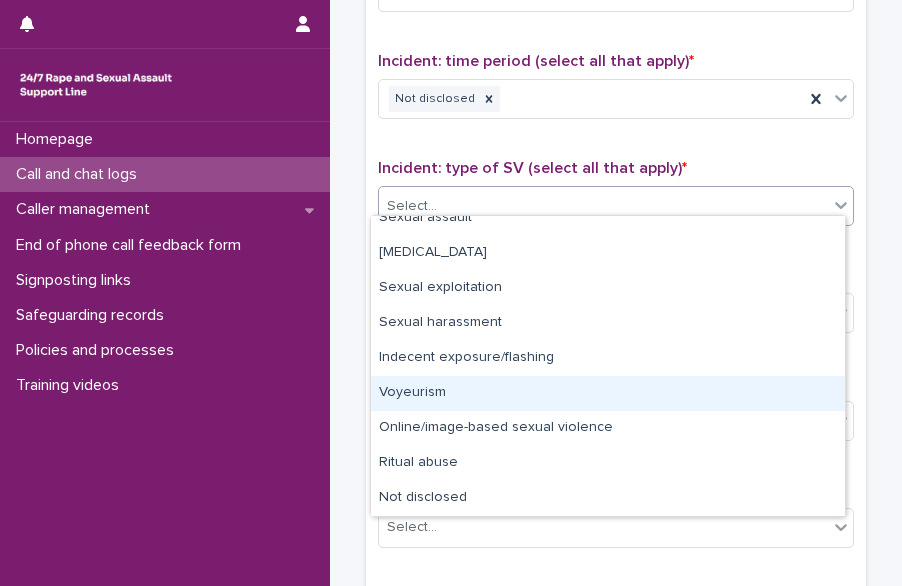 scroll, scrollTop: 48, scrollLeft: 0, axis: vertical 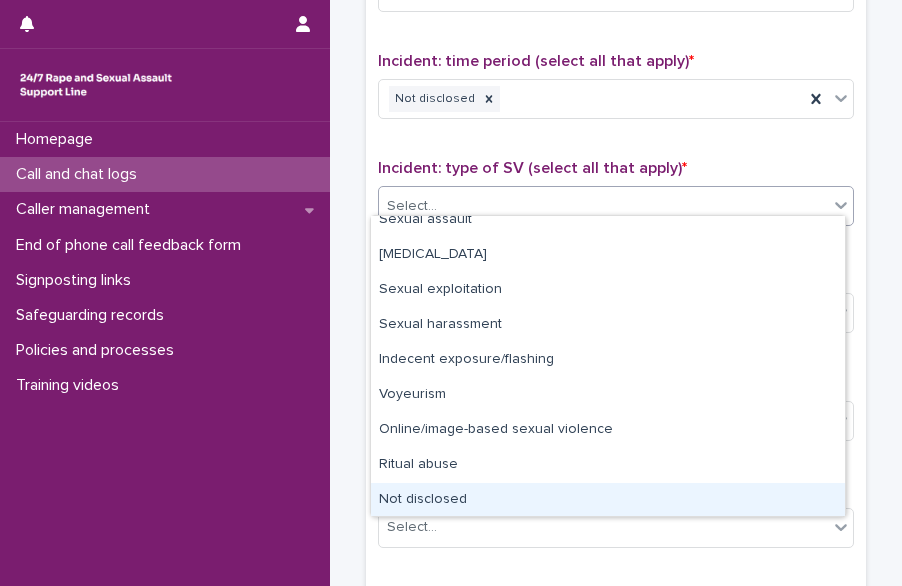 click on "Not disclosed" at bounding box center (608, 500) 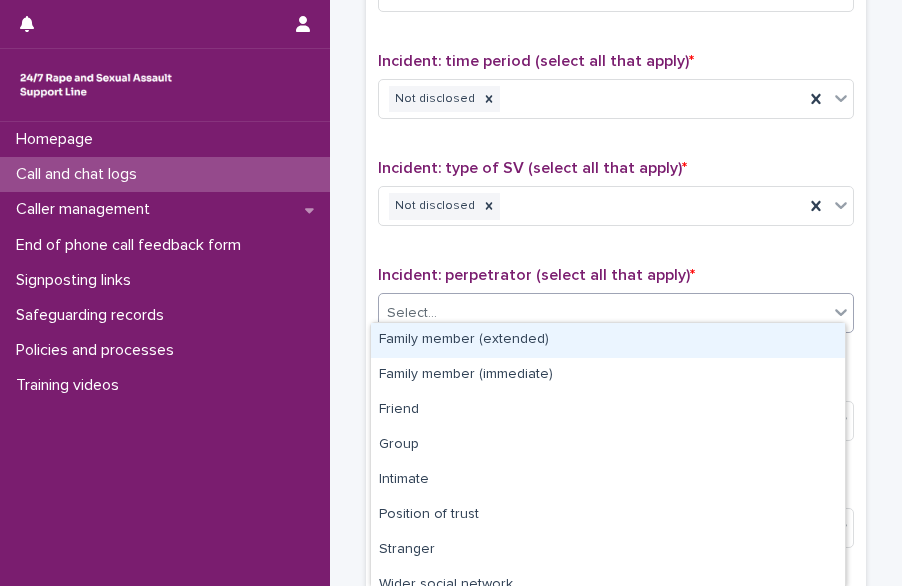 click on "Select..." at bounding box center [603, 313] 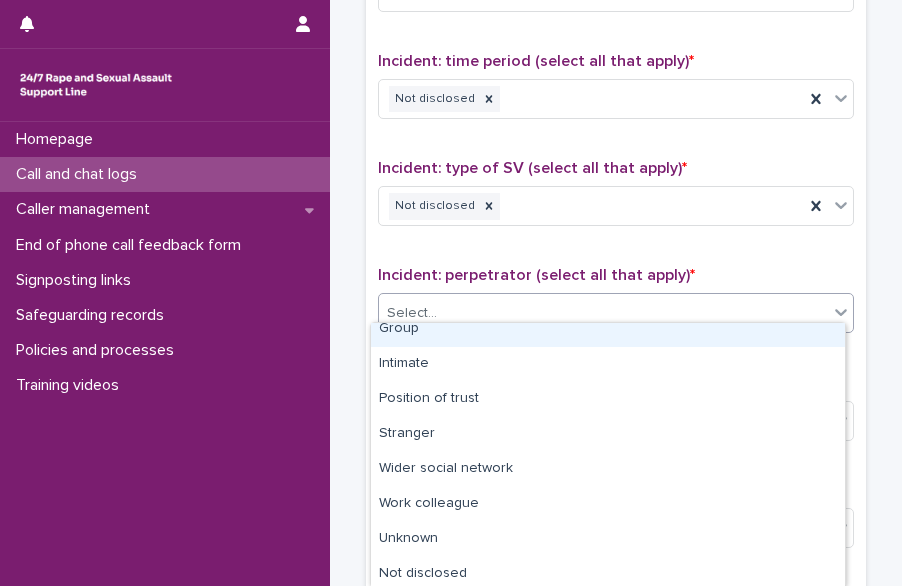 scroll, scrollTop: 121, scrollLeft: 0, axis: vertical 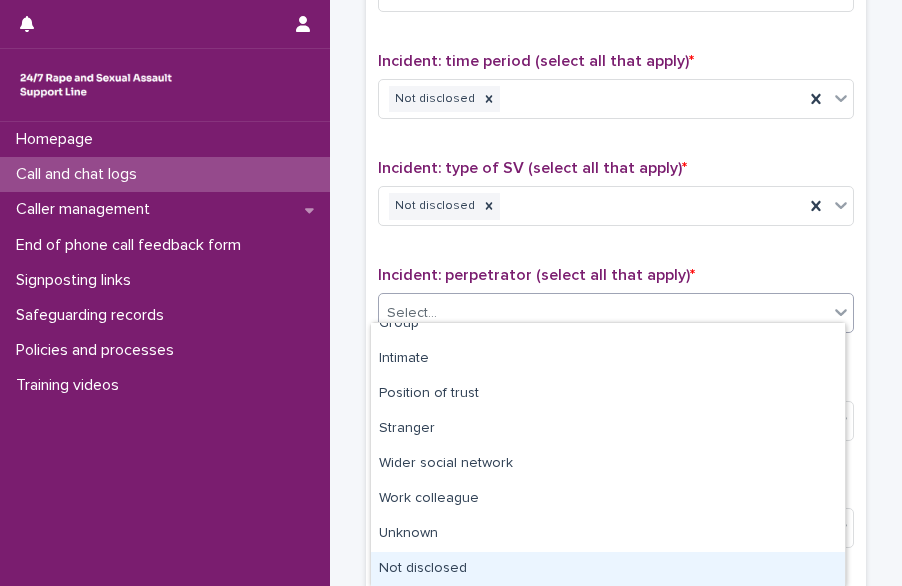 click on "Not disclosed" at bounding box center [608, 569] 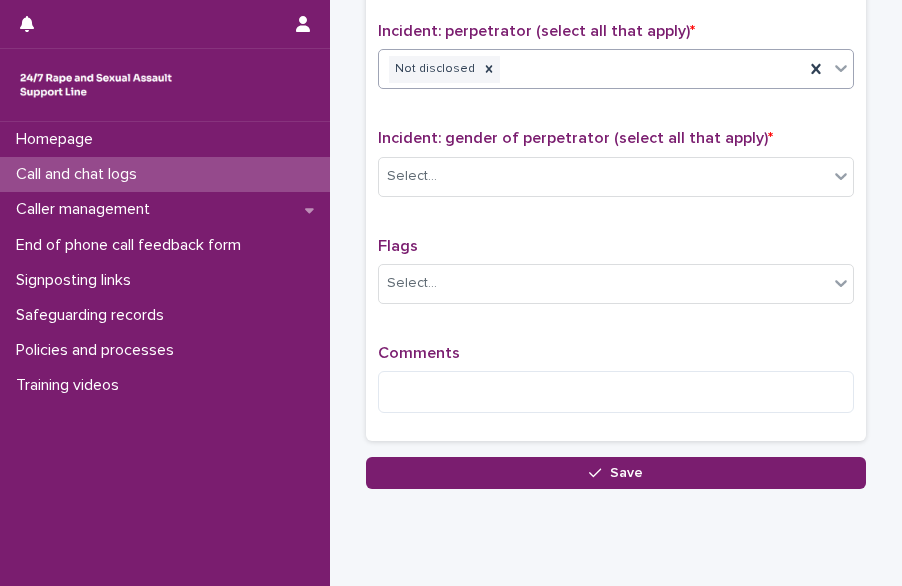 scroll, scrollTop: 1580, scrollLeft: 0, axis: vertical 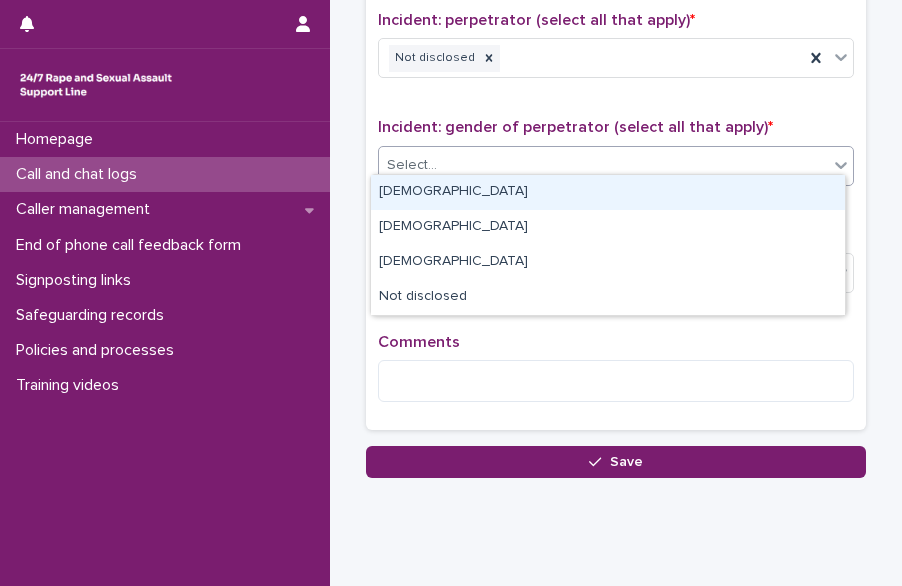 click on "Select..." at bounding box center [603, 165] 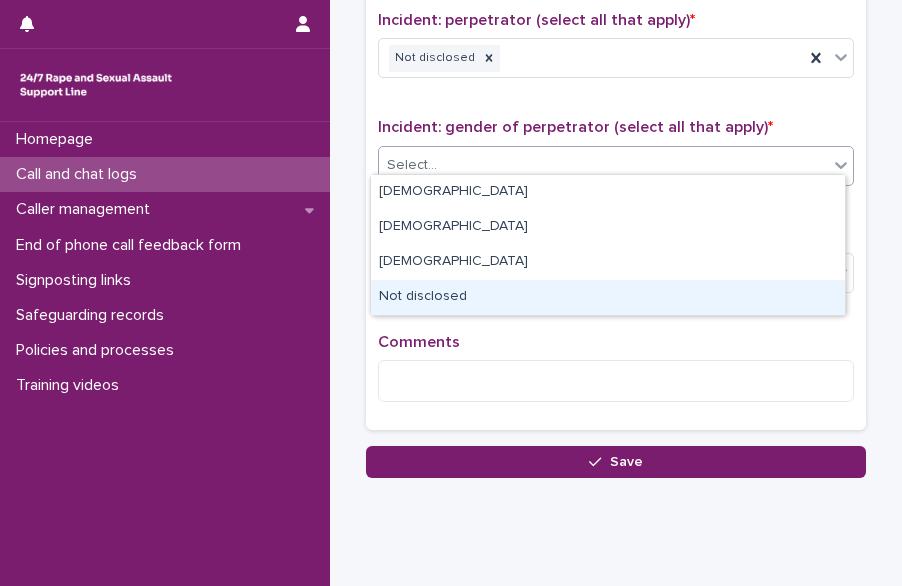 click on "Not disclosed" at bounding box center (608, 297) 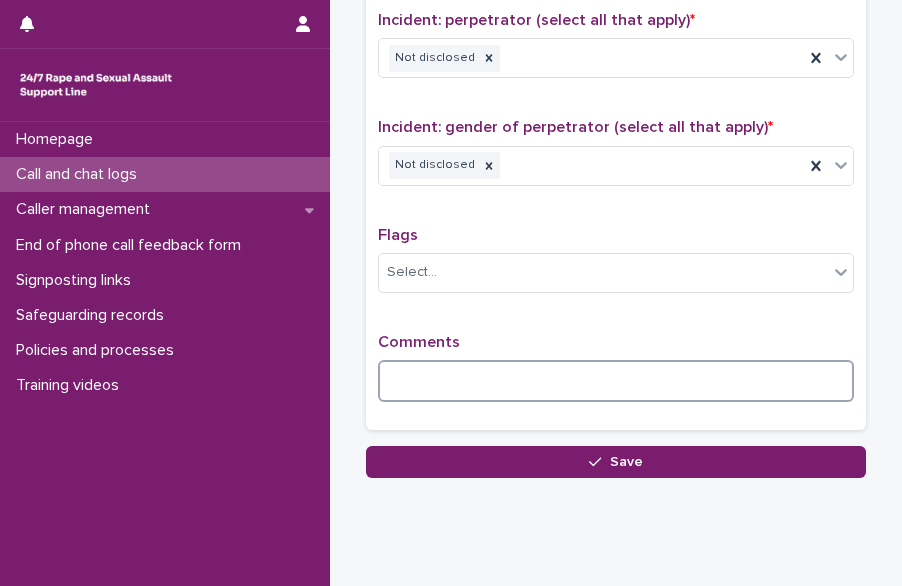 click at bounding box center [616, 381] 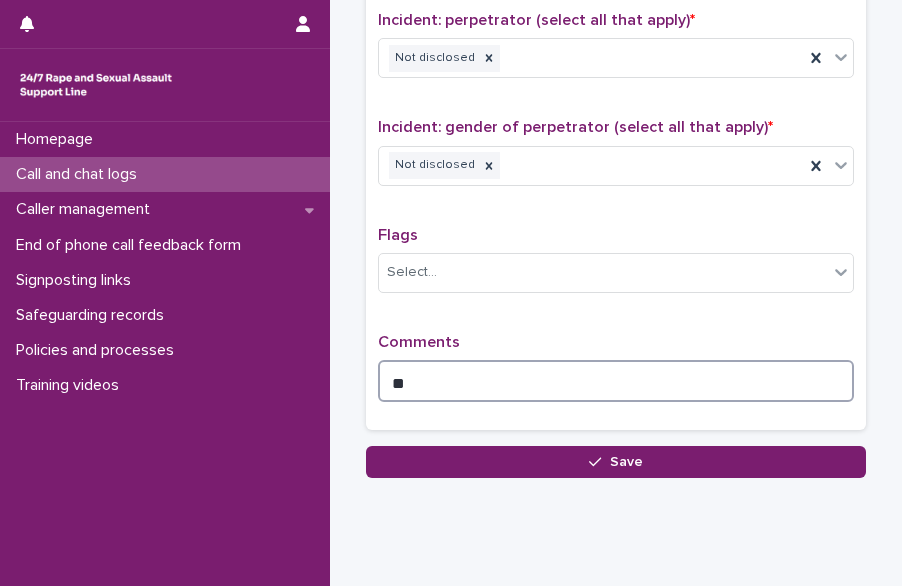 type on "*" 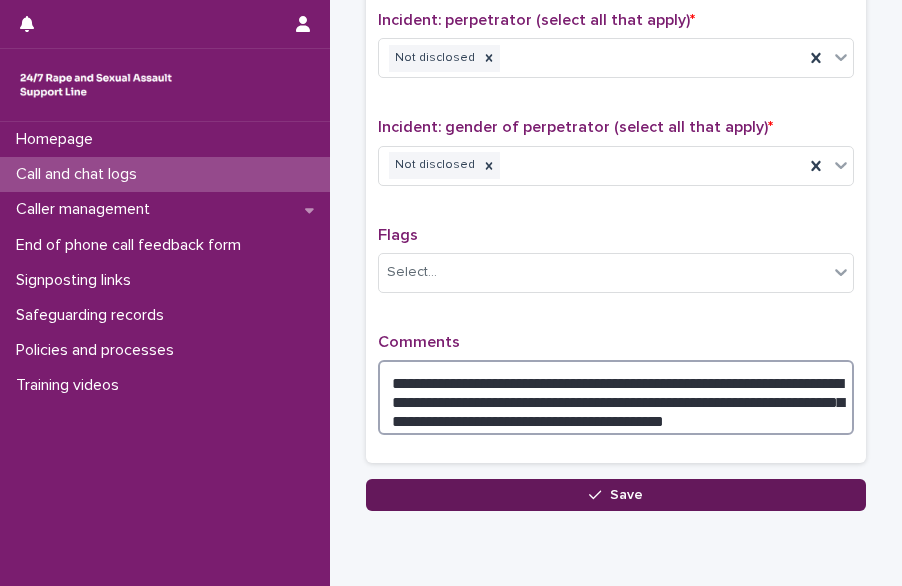 type on "**********" 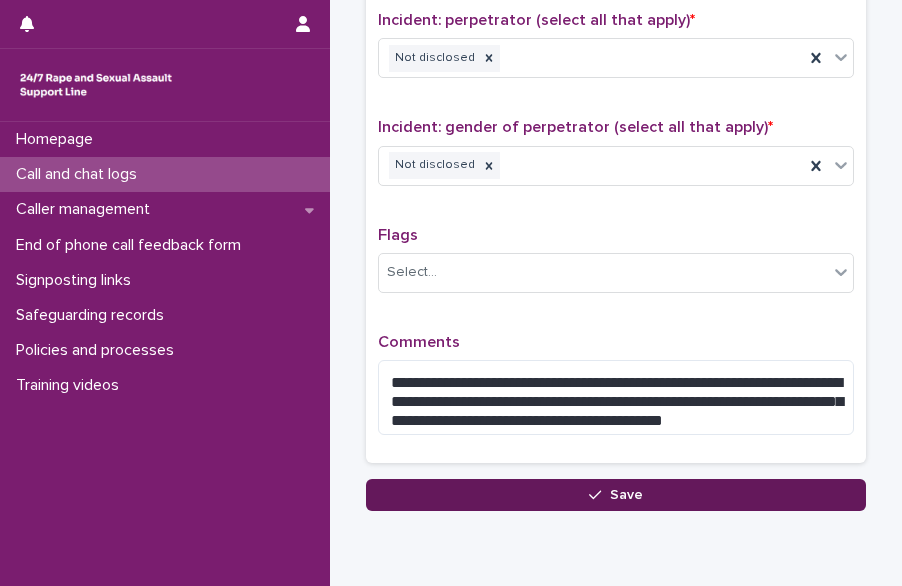 click on "Save" at bounding box center [616, 495] 